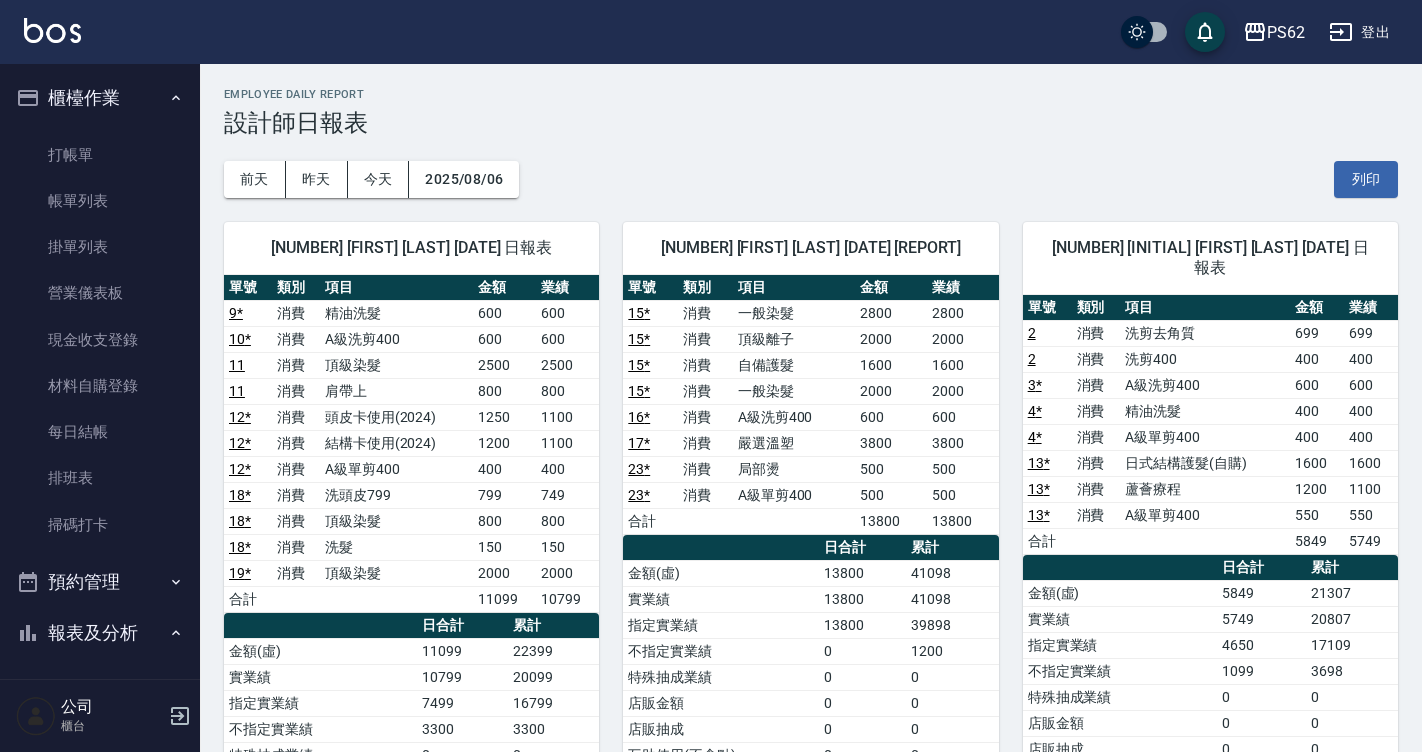 scroll, scrollTop: 0, scrollLeft: 0, axis: both 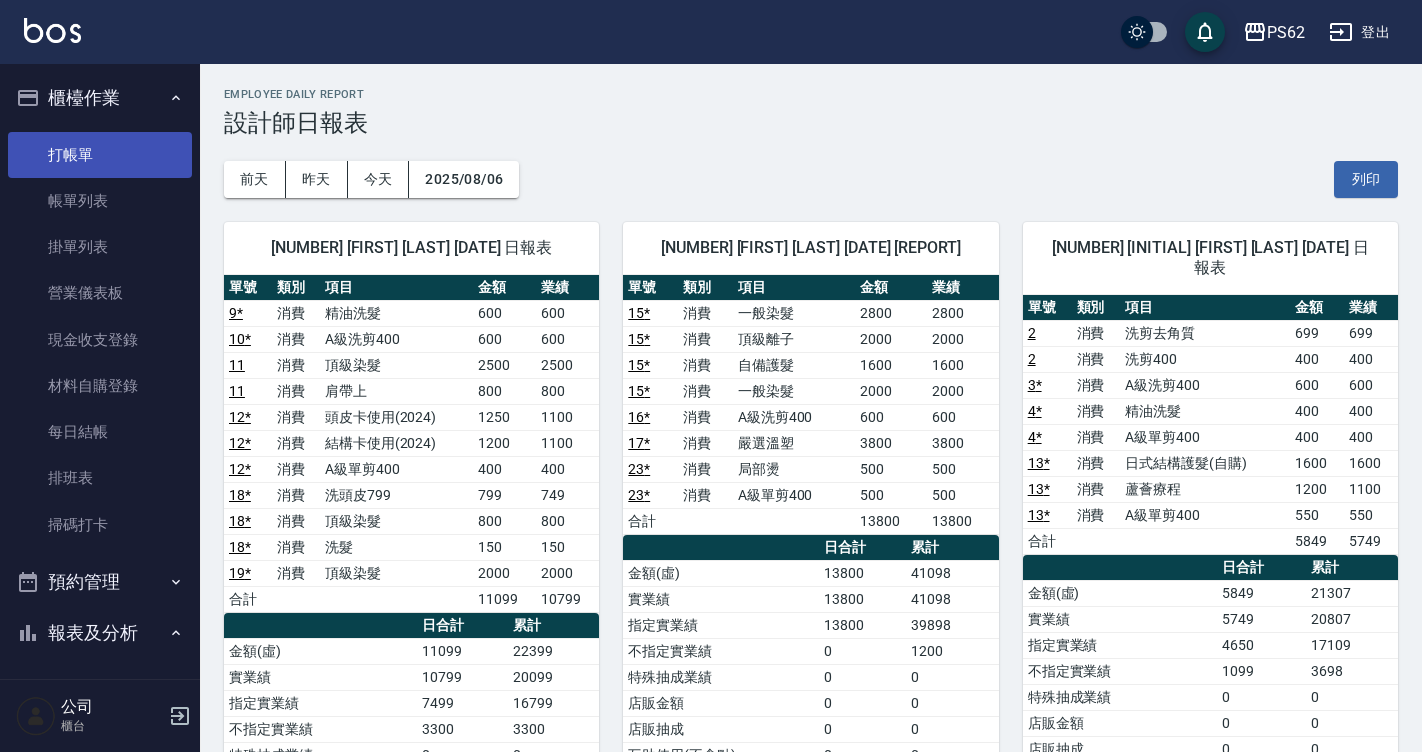 drag, startPoint x: 67, startPoint y: 146, endPoint x: 119, endPoint y: 137, distance: 52.773098 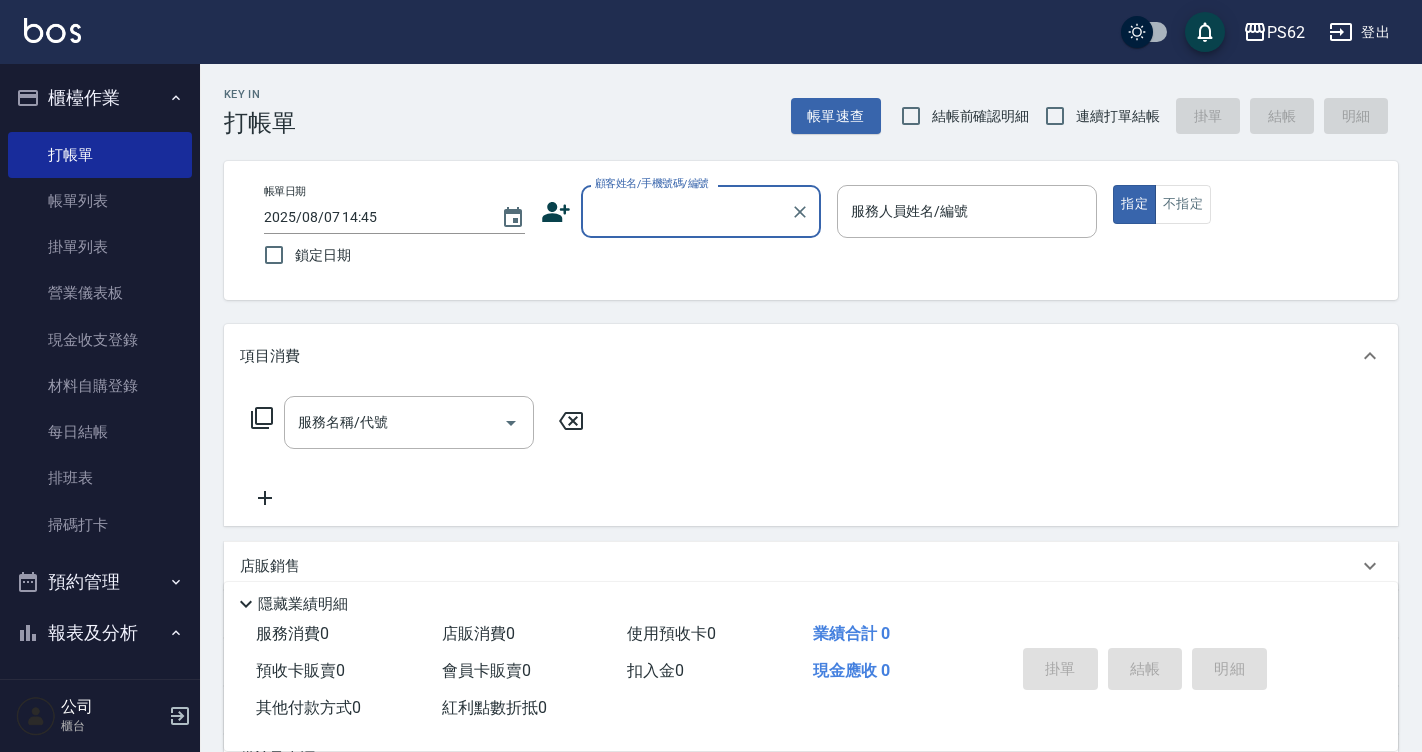 click 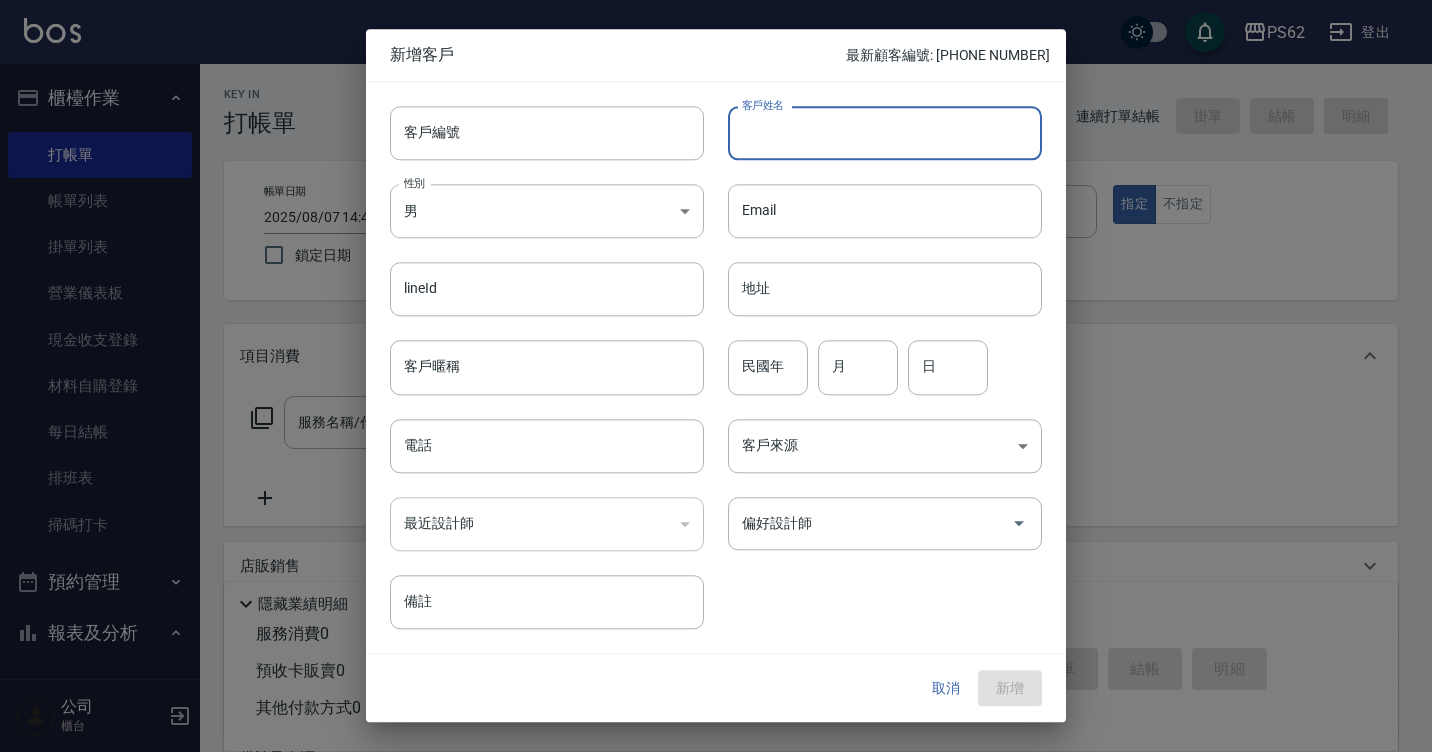 click on "[CUSTOMER NAME] [CUSTOMER NAME]" at bounding box center (885, 133) 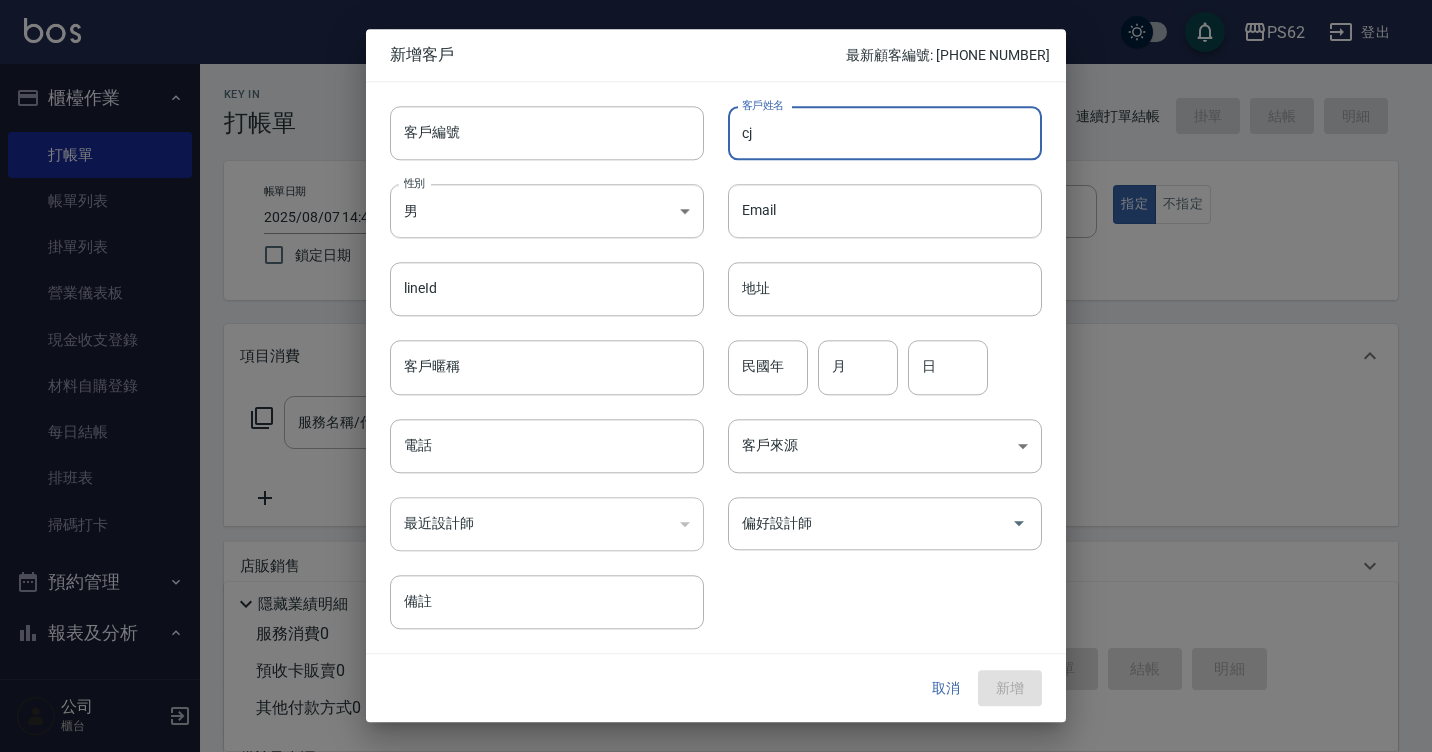 type on "c" 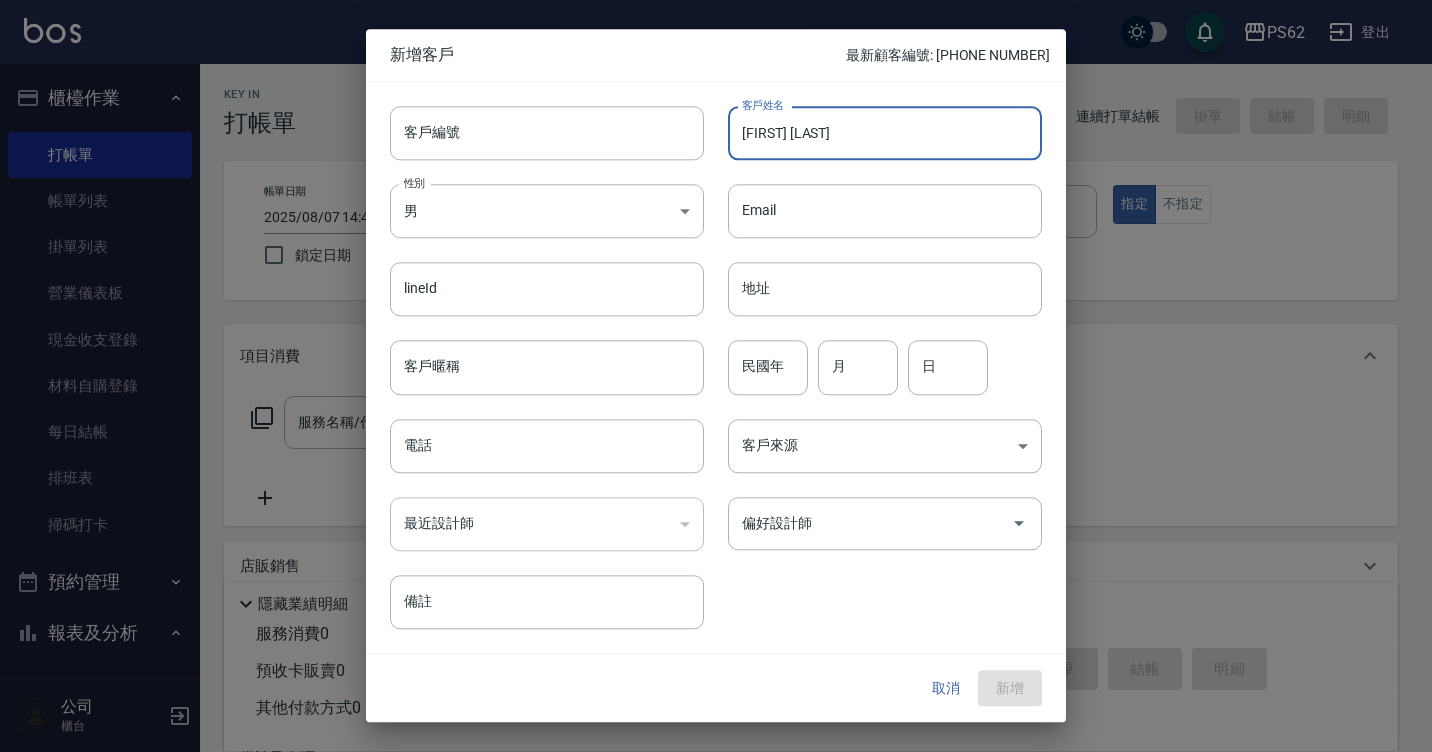 type on "[FIRST] [LAST]" 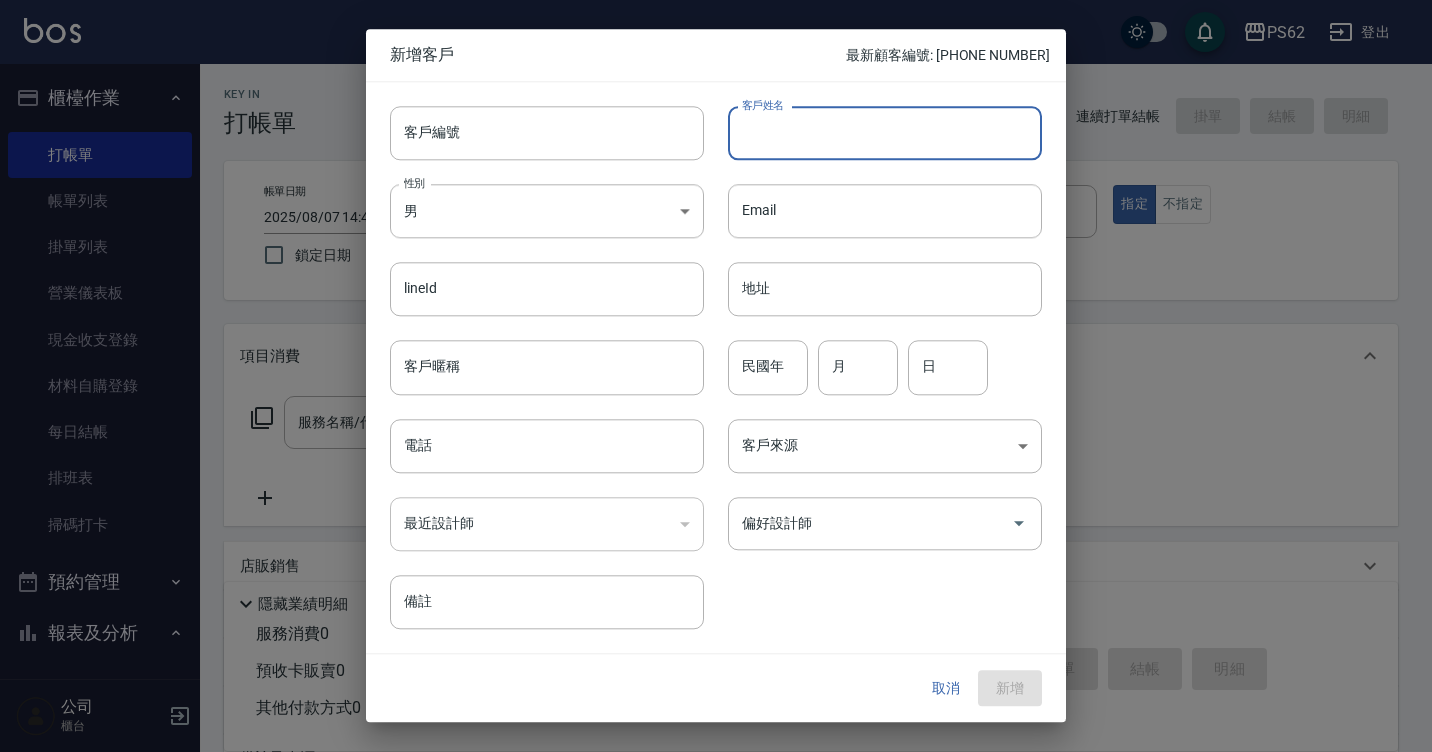click on "客戶姓名" at bounding box center (885, 133) 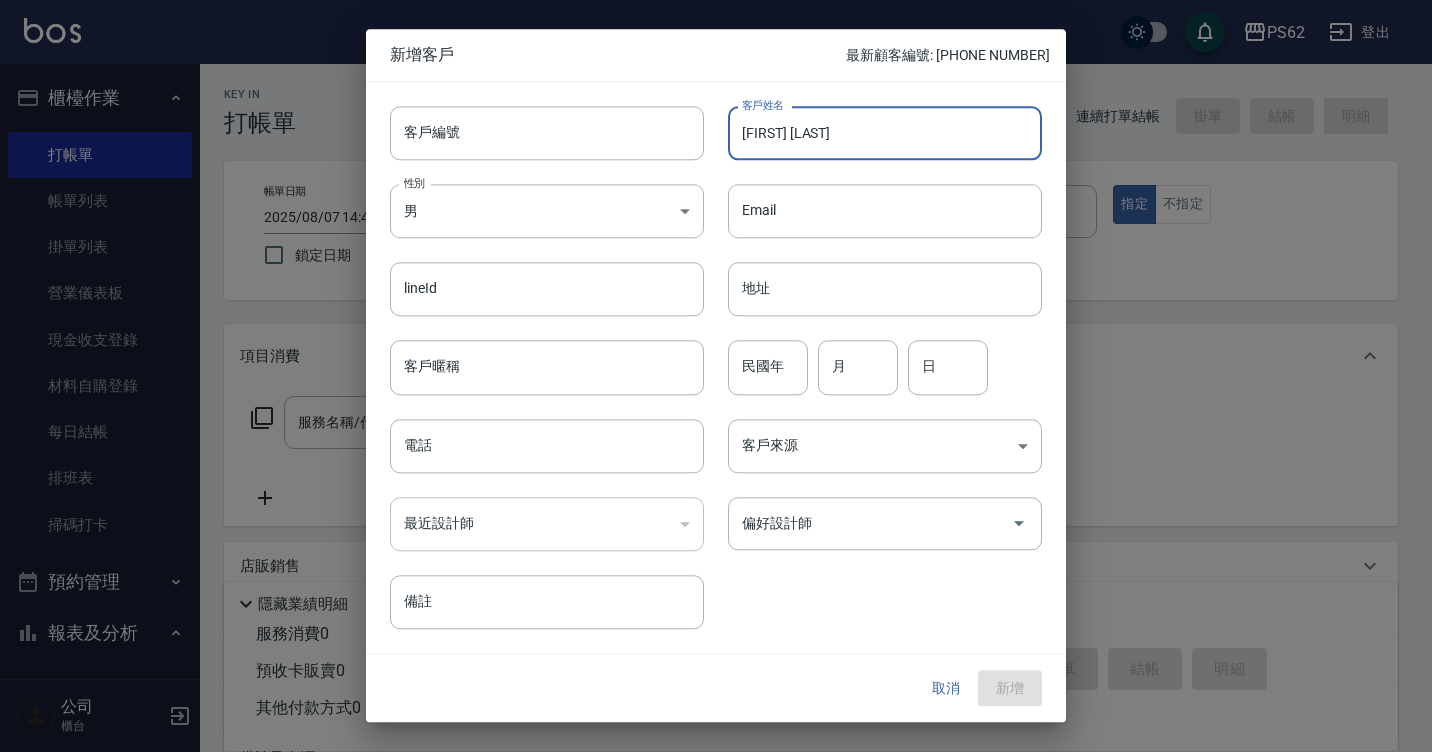 type on "[FIRST] [LAST]" 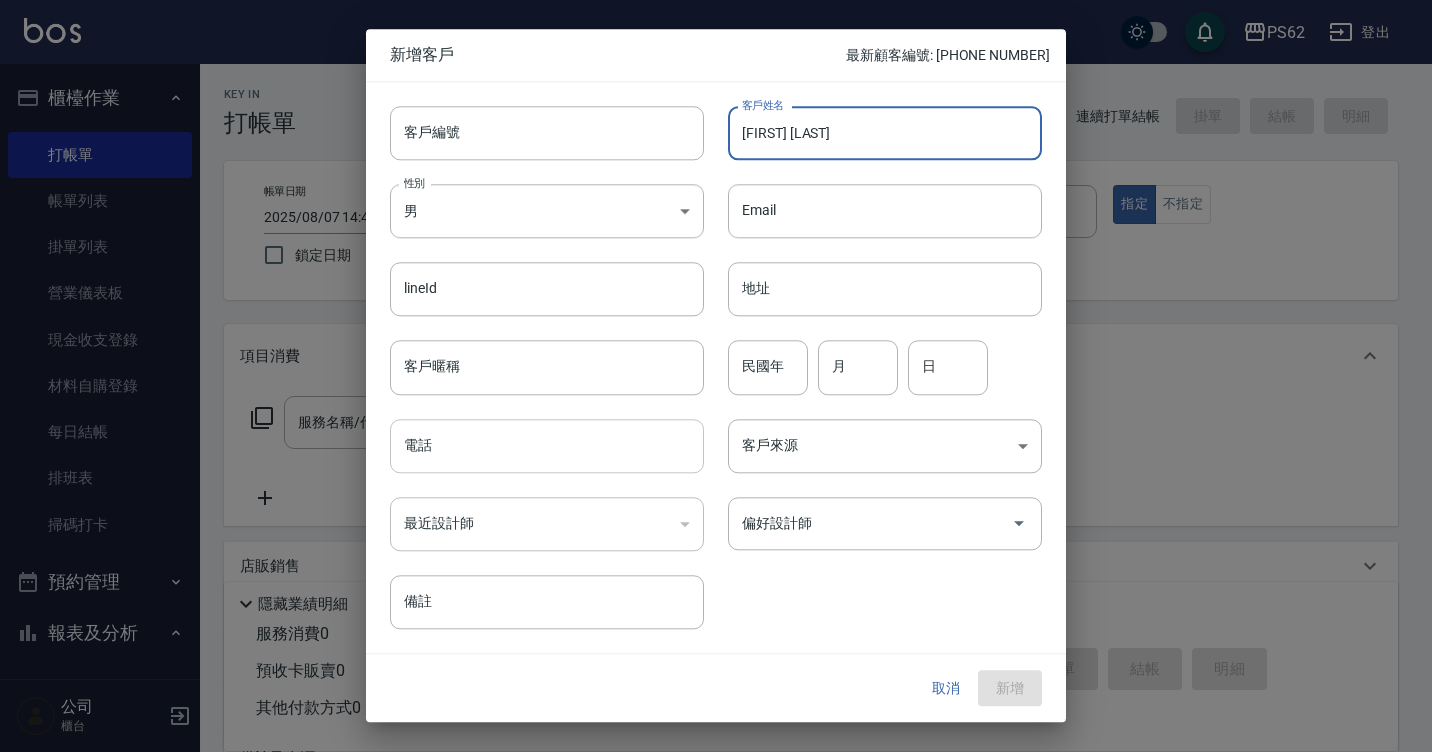 click on "電話" at bounding box center (547, 446) 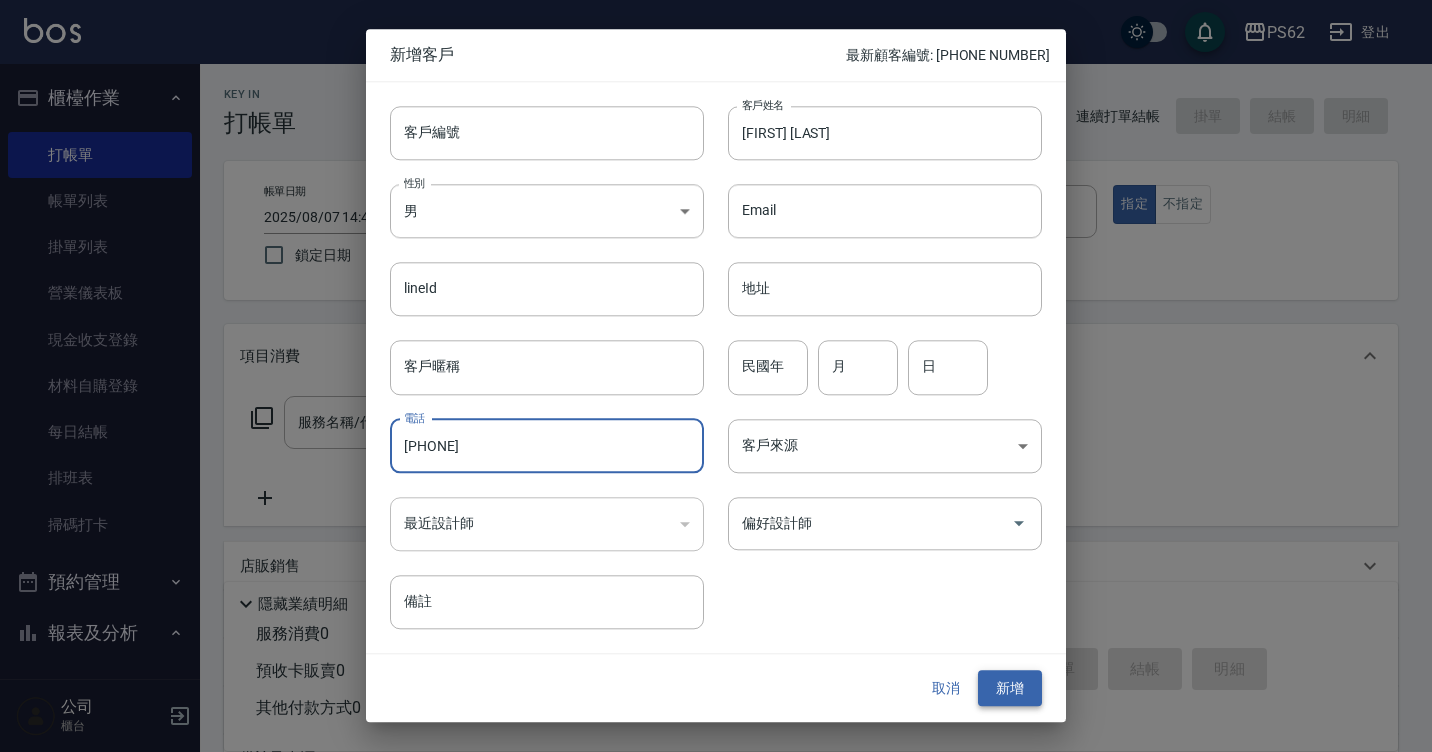 type on "[PHONE]" 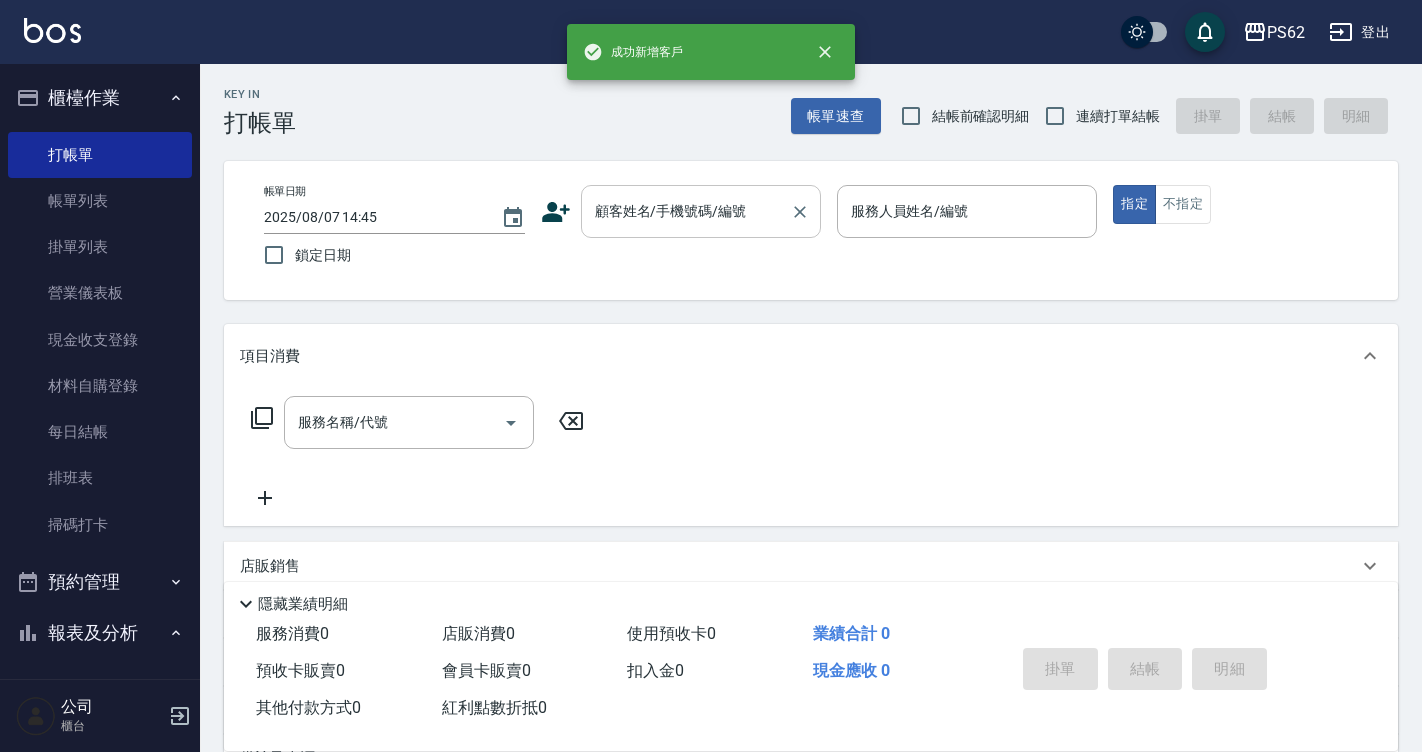 click on "顧客姓名/手機號碼/編號" at bounding box center (686, 211) 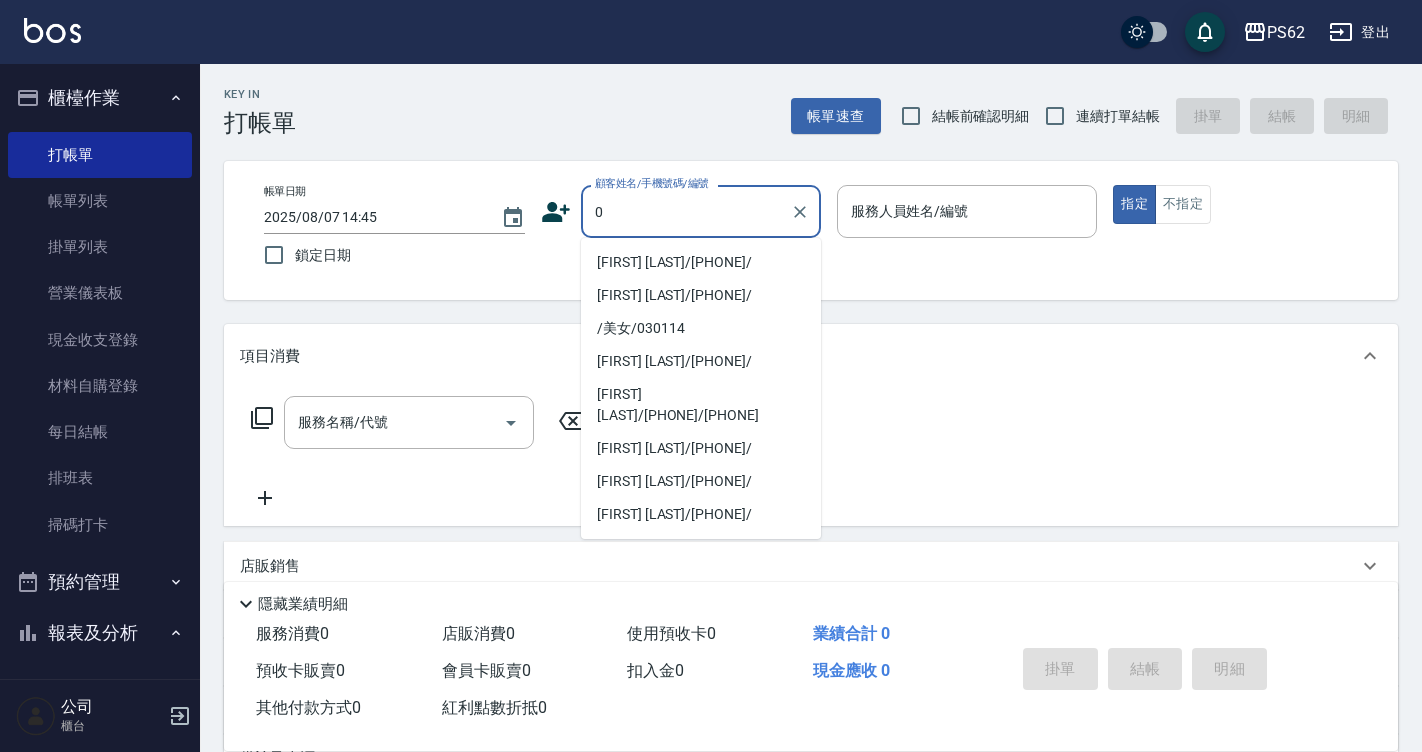 type on "[FIRST] [LAST]/[PHONE]/" 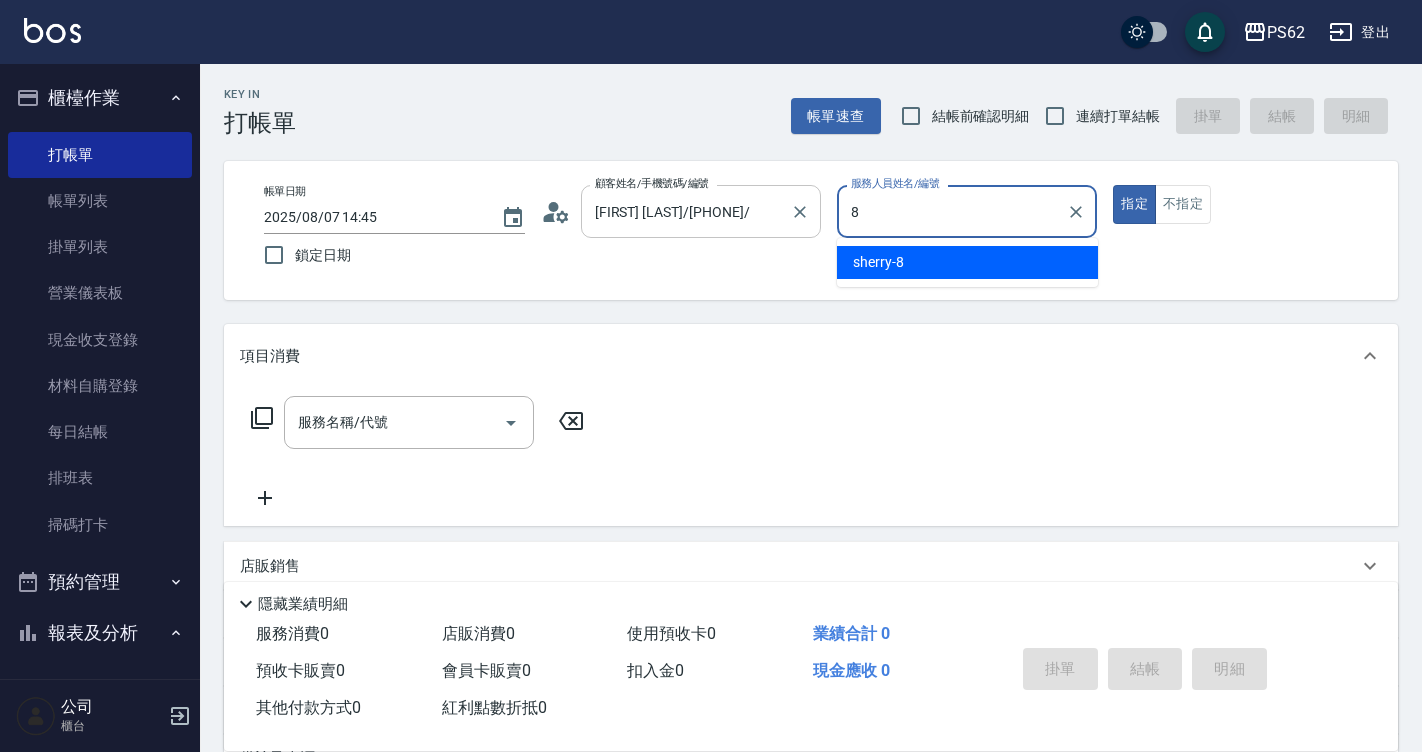 type on "sherry-8" 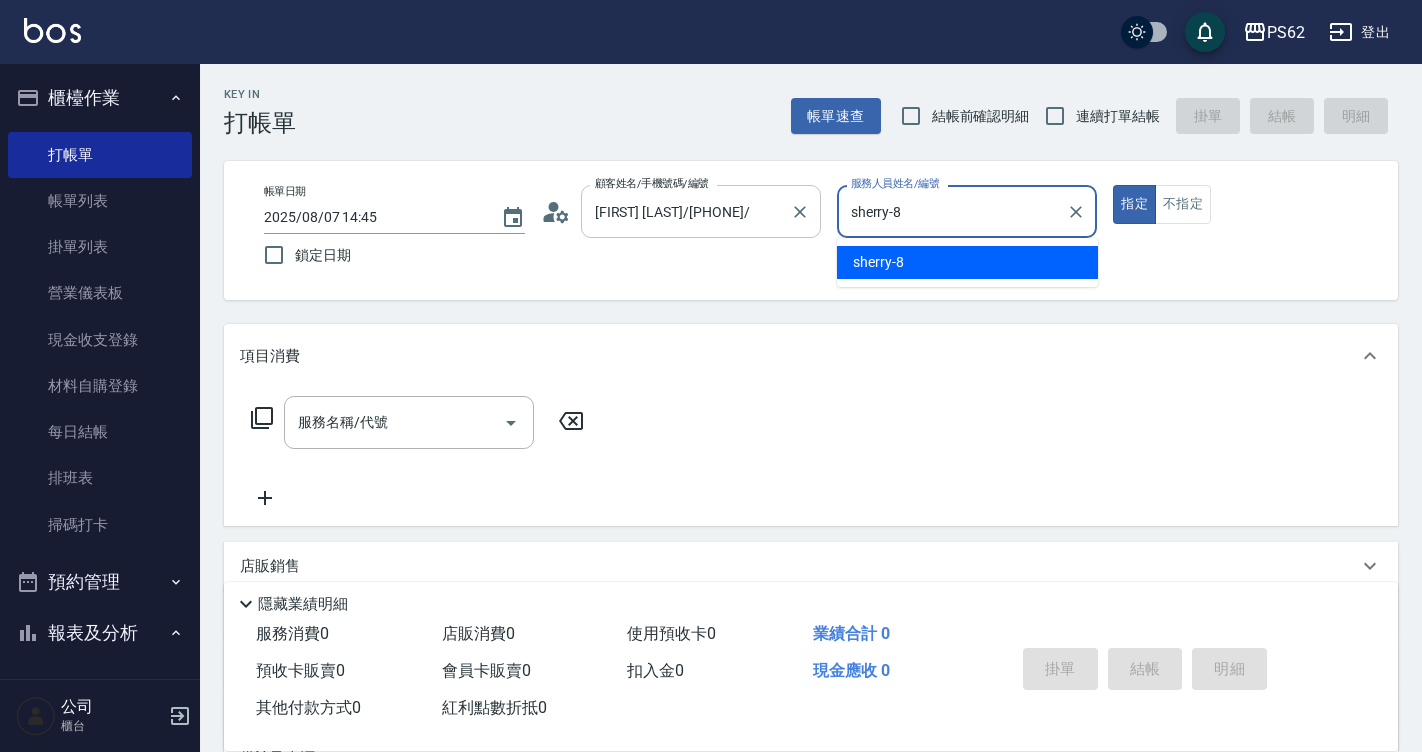 type on "true" 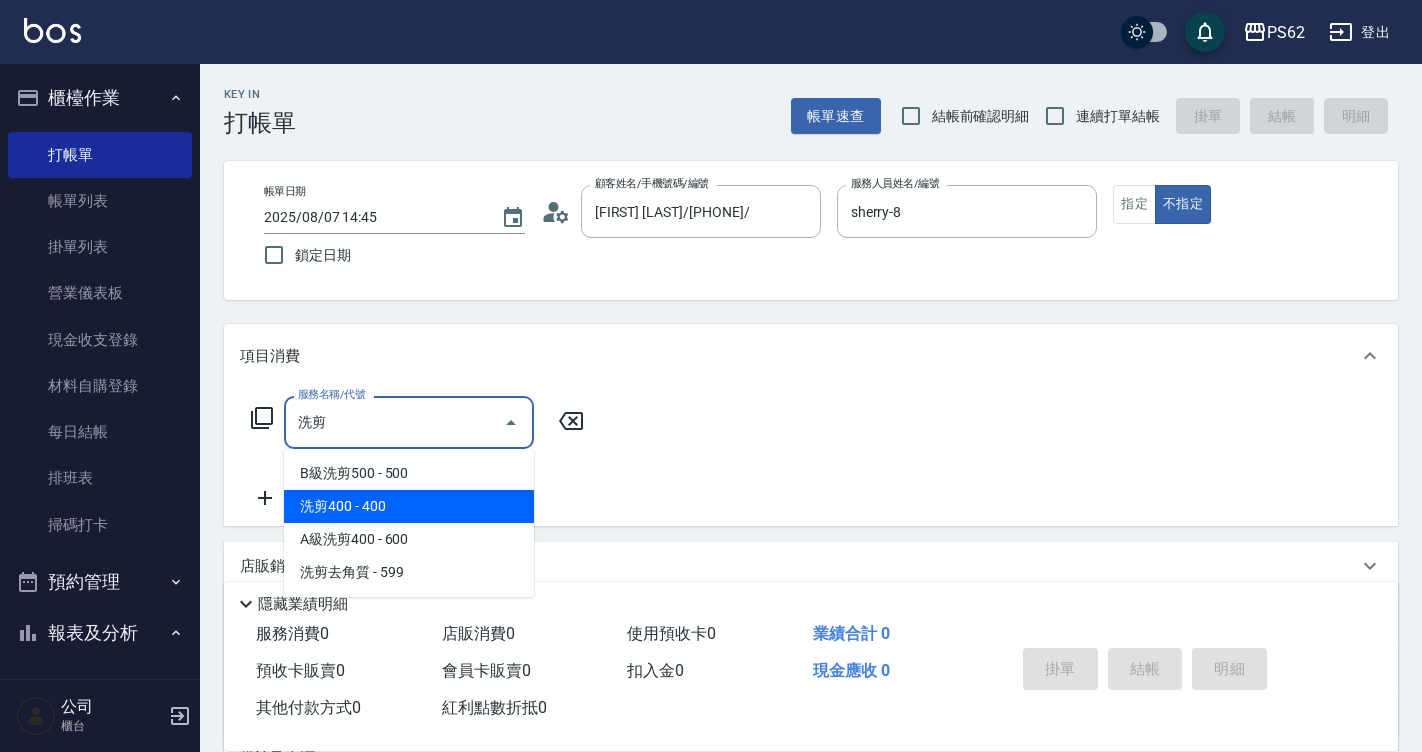 click on "洗剪400 - 400" at bounding box center [409, 506] 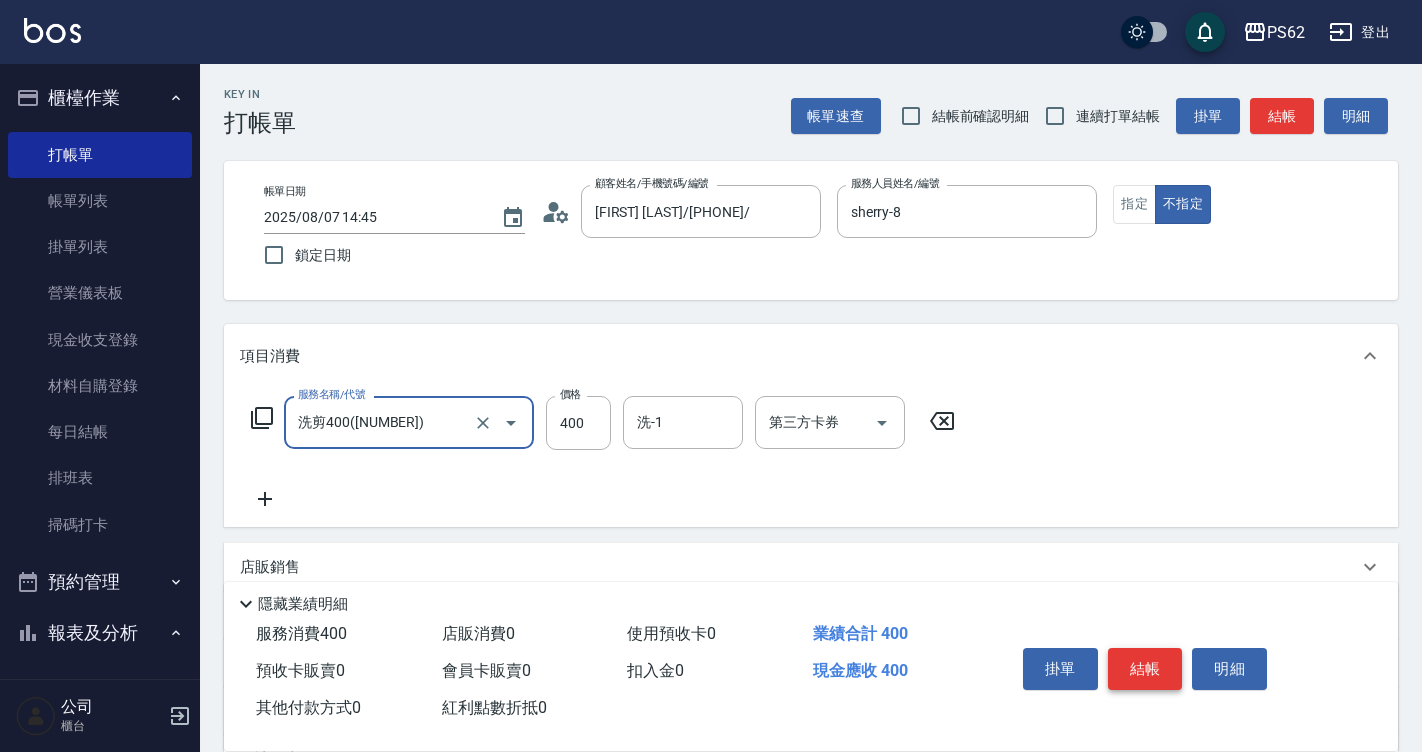 type on "洗剪400([NUMBER])" 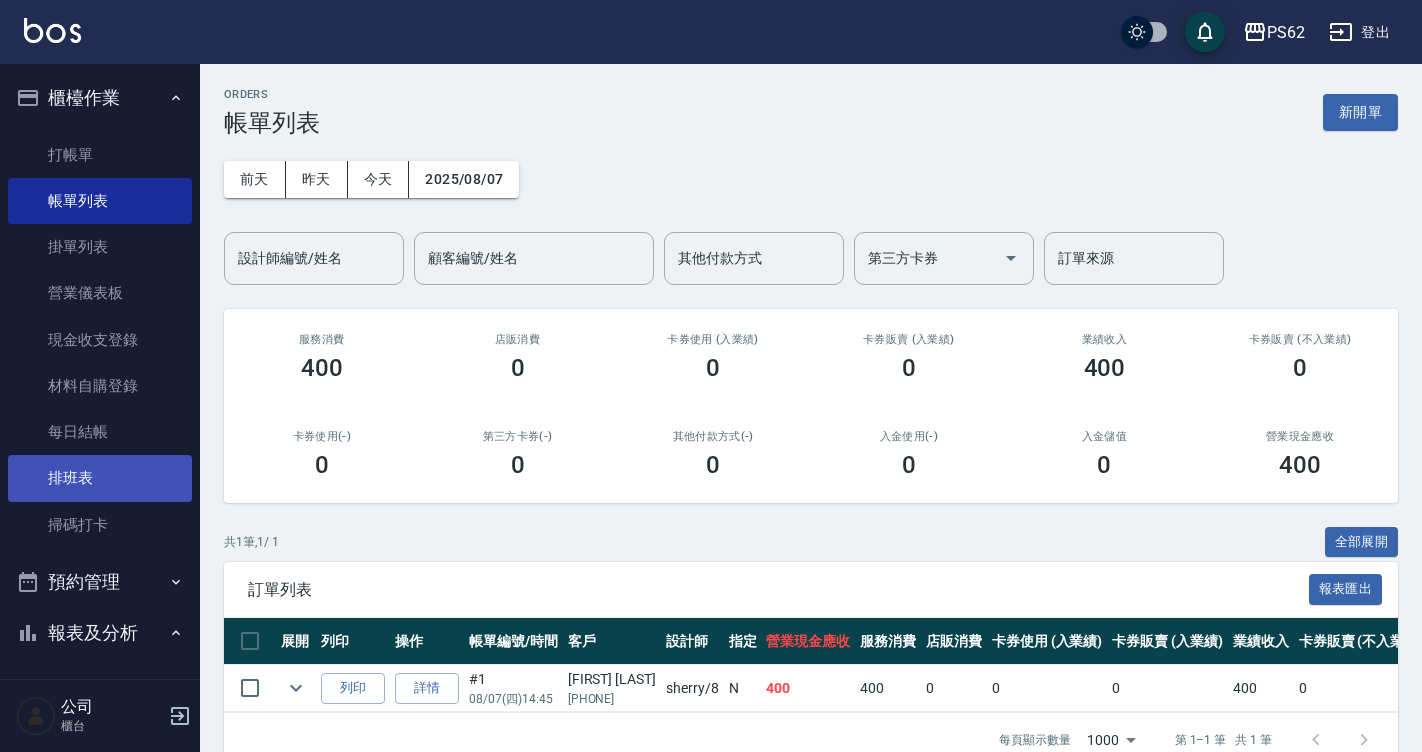 click on "排班表" at bounding box center [100, 478] 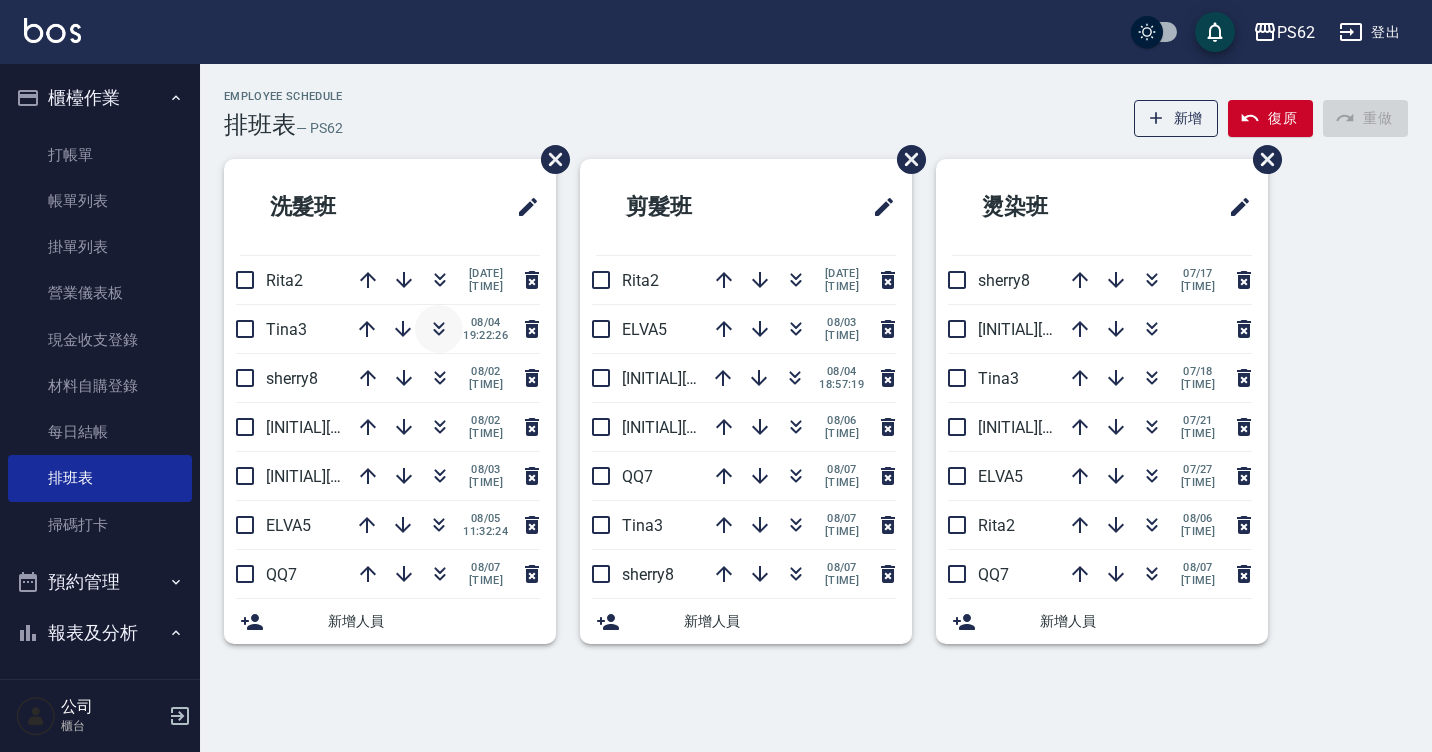 click at bounding box center [439, 329] 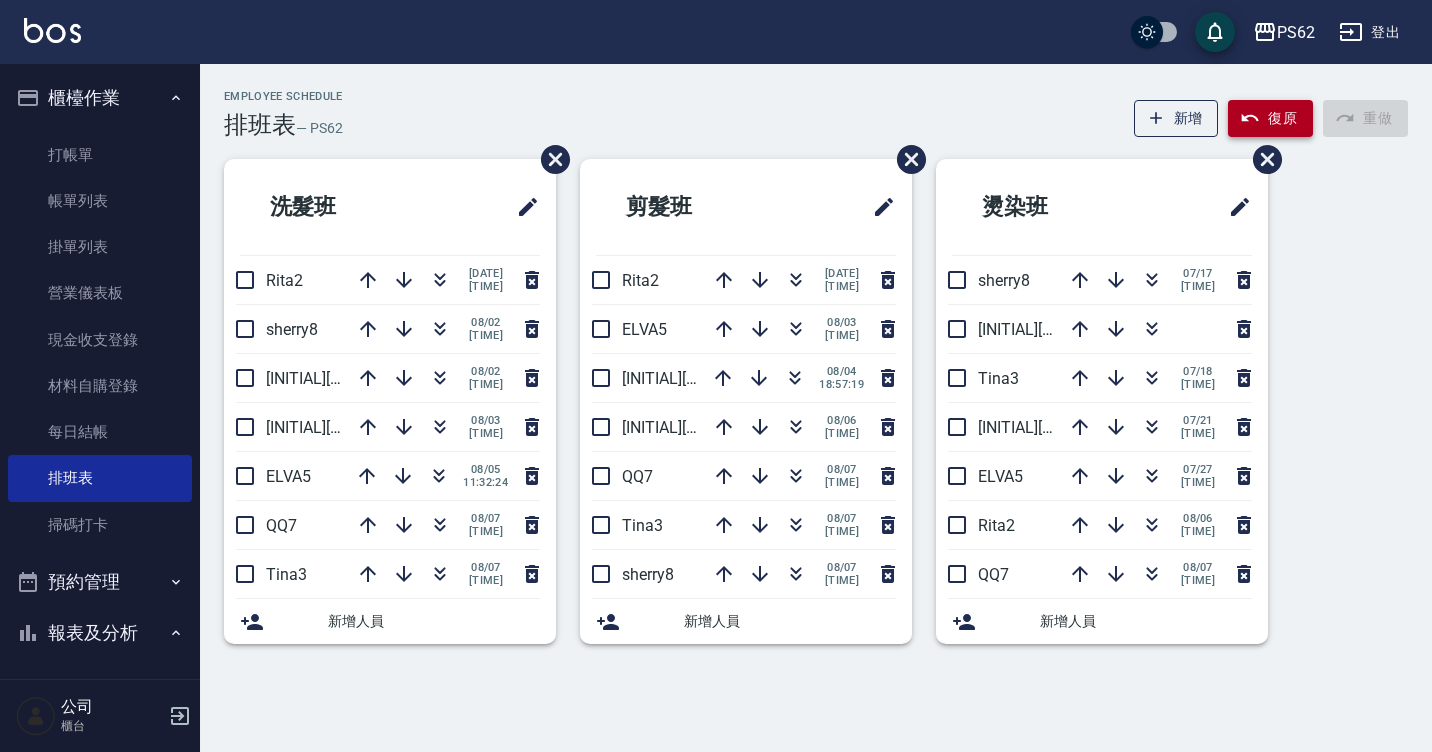 click 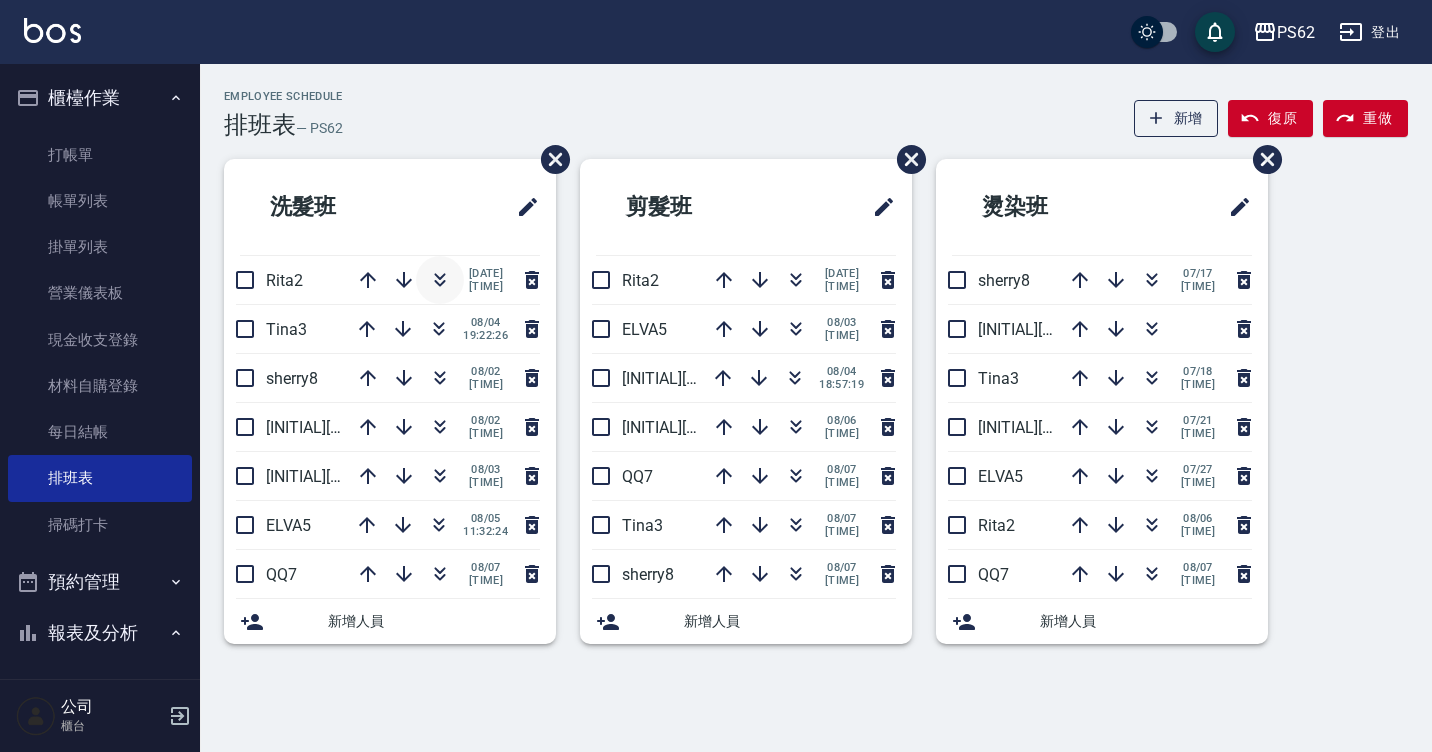 click at bounding box center [440, 280] 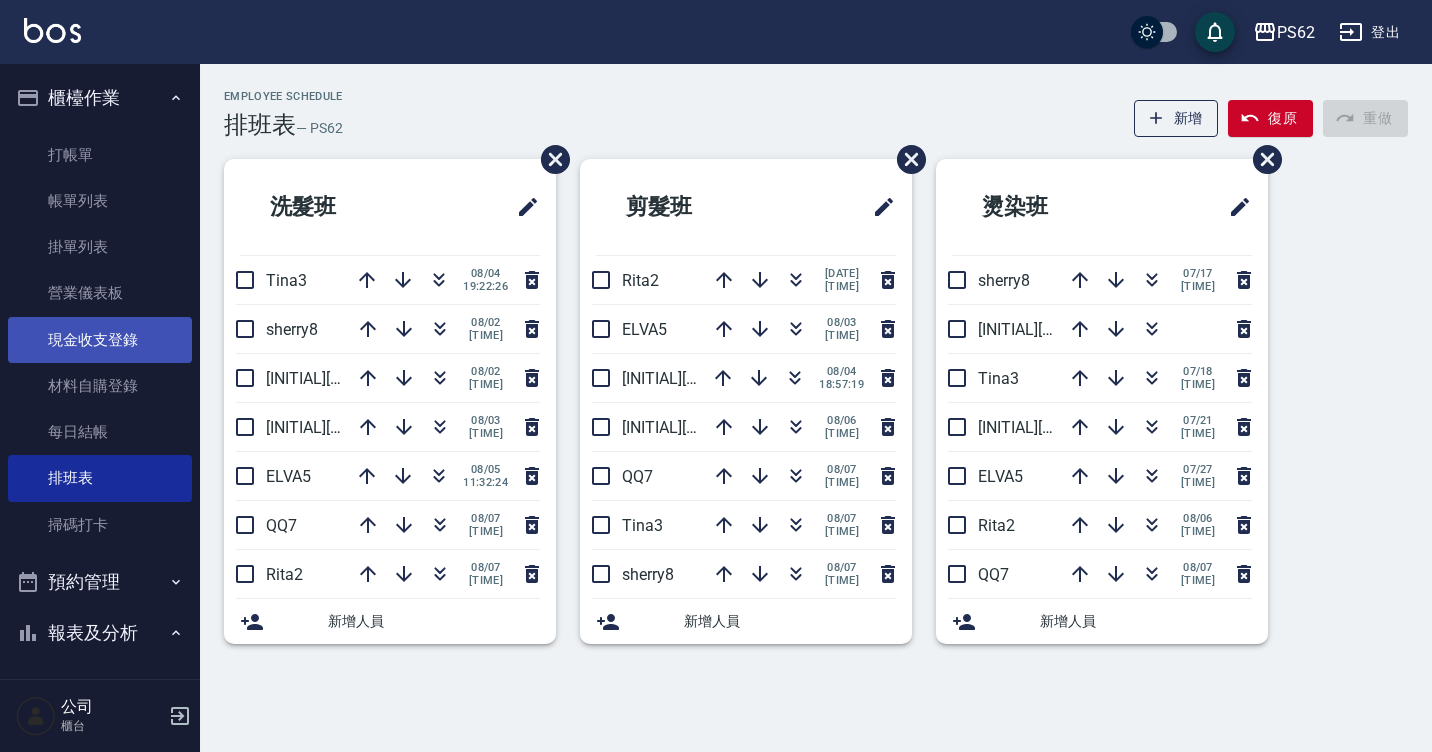 click on "現金收支登錄" at bounding box center (100, 340) 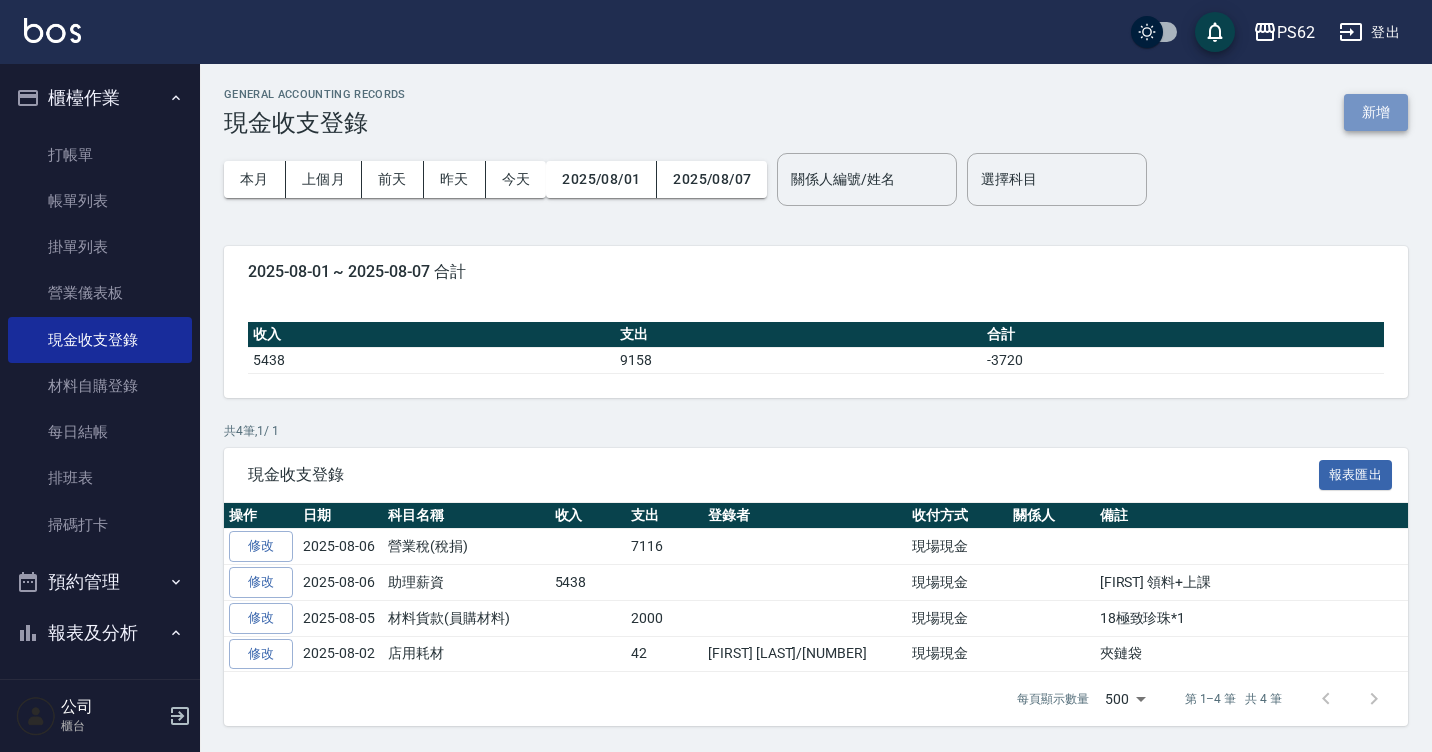 click on "新增" at bounding box center [1376, 112] 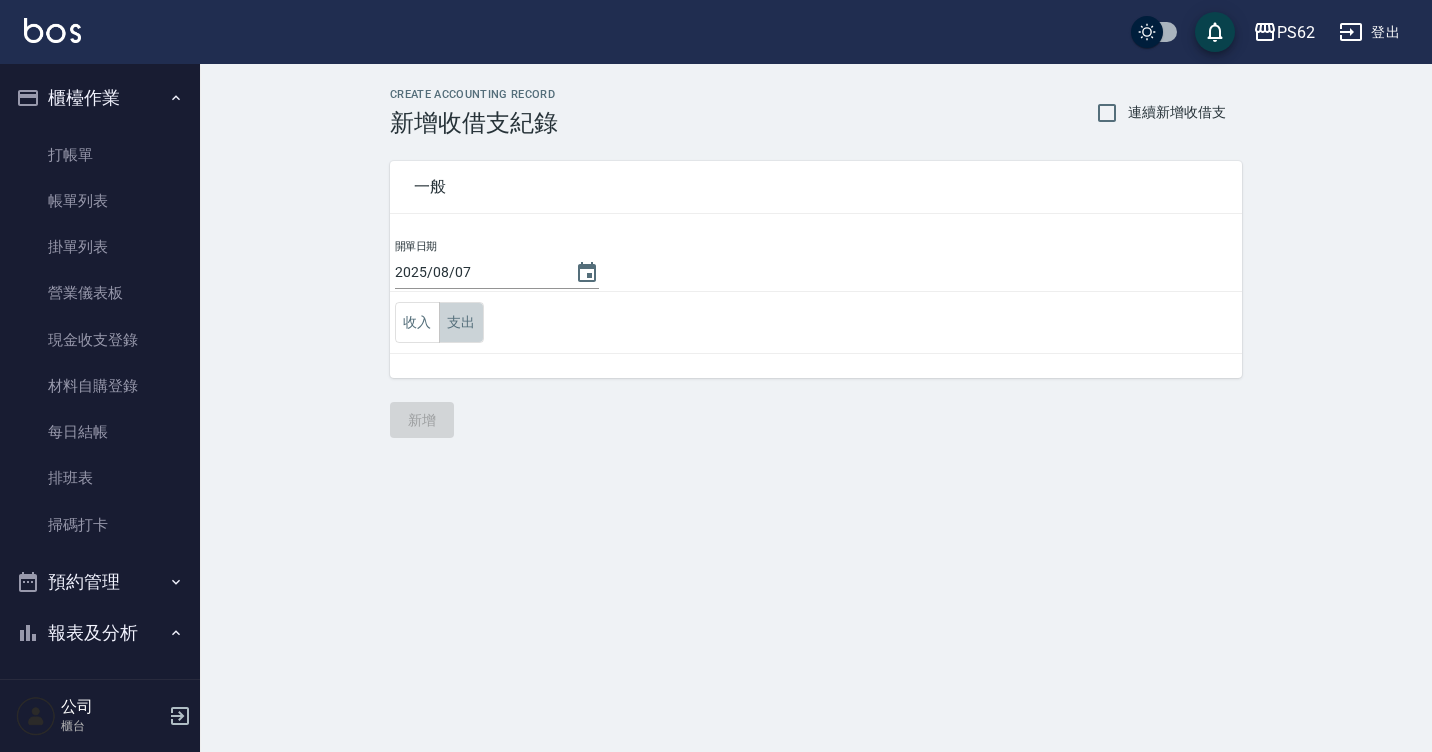 click on "支出" at bounding box center (461, 322) 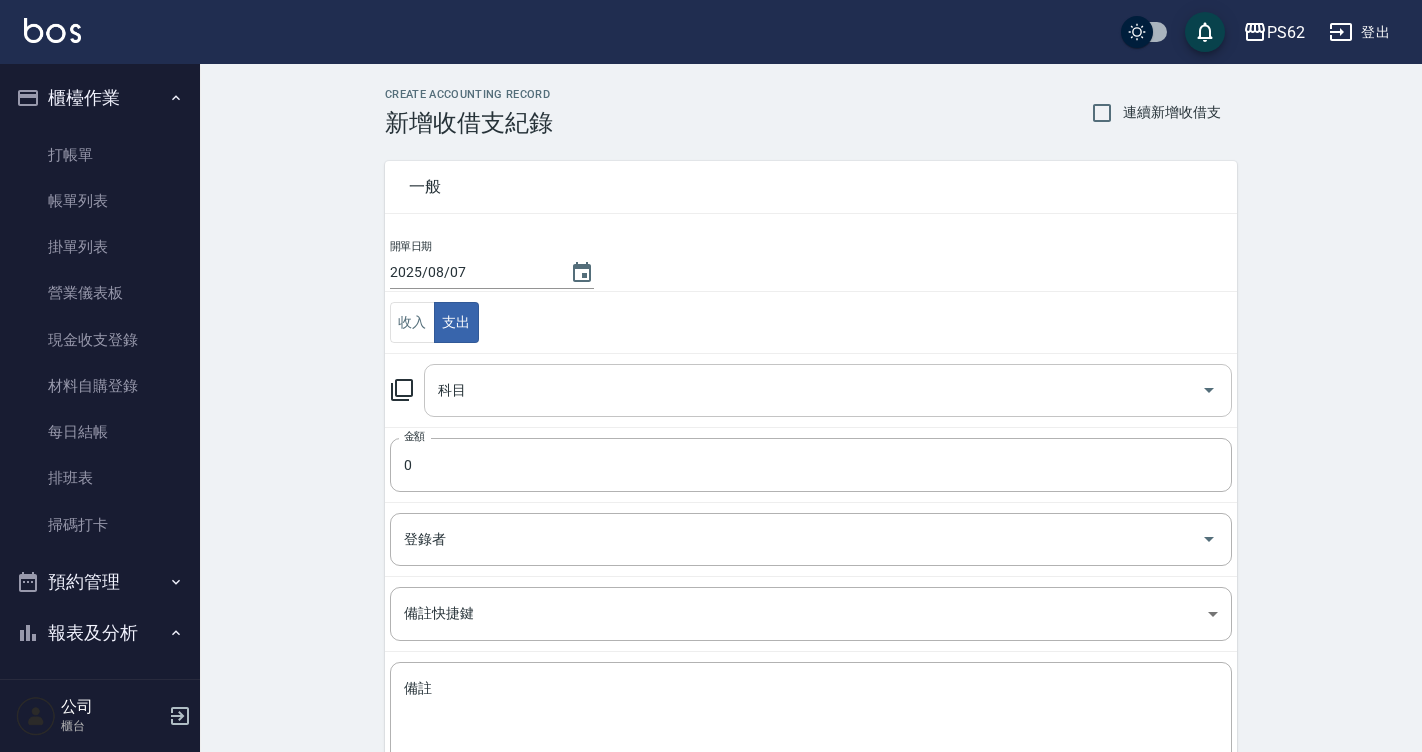 click on "科目" at bounding box center (813, 390) 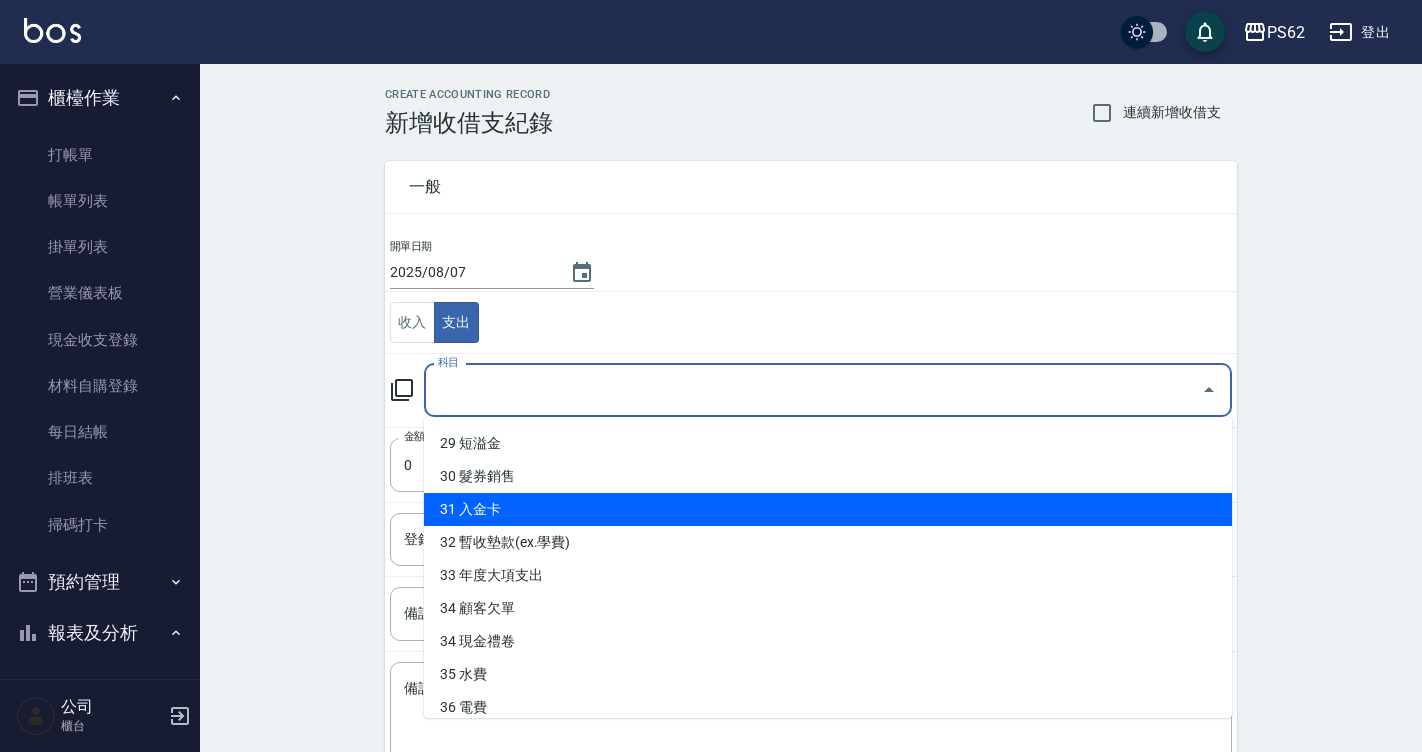 scroll, scrollTop: 1002, scrollLeft: 0, axis: vertical 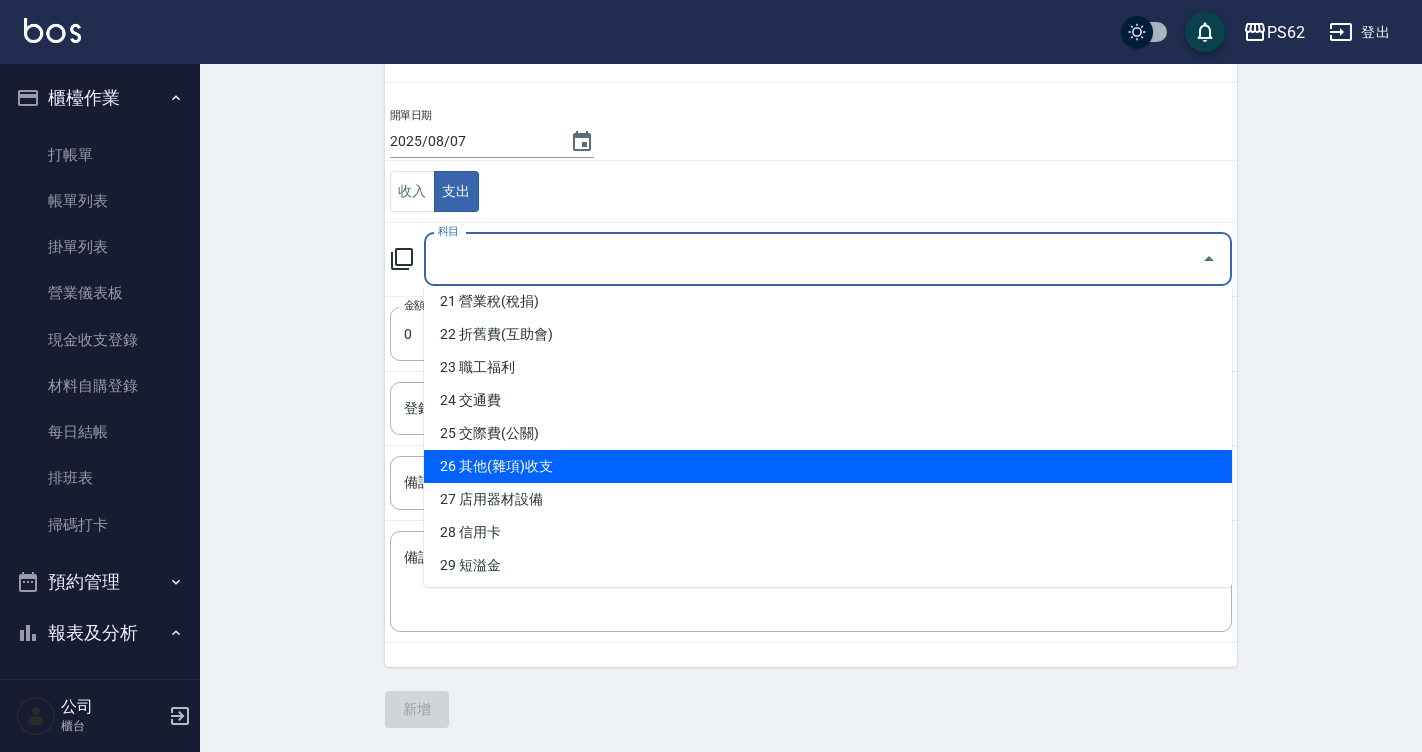 click on "26 其他(雜項)收支" at bounding box center (828, 466) 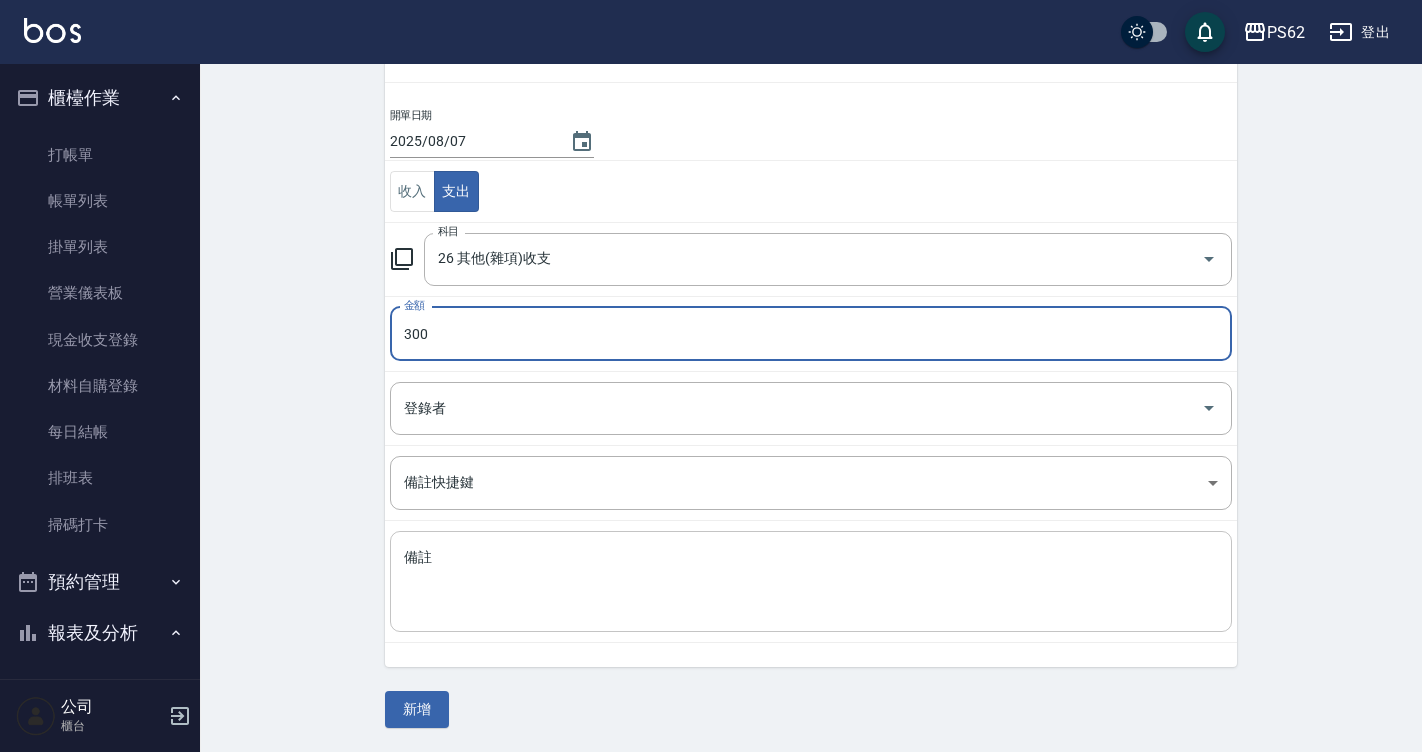 type on "300" 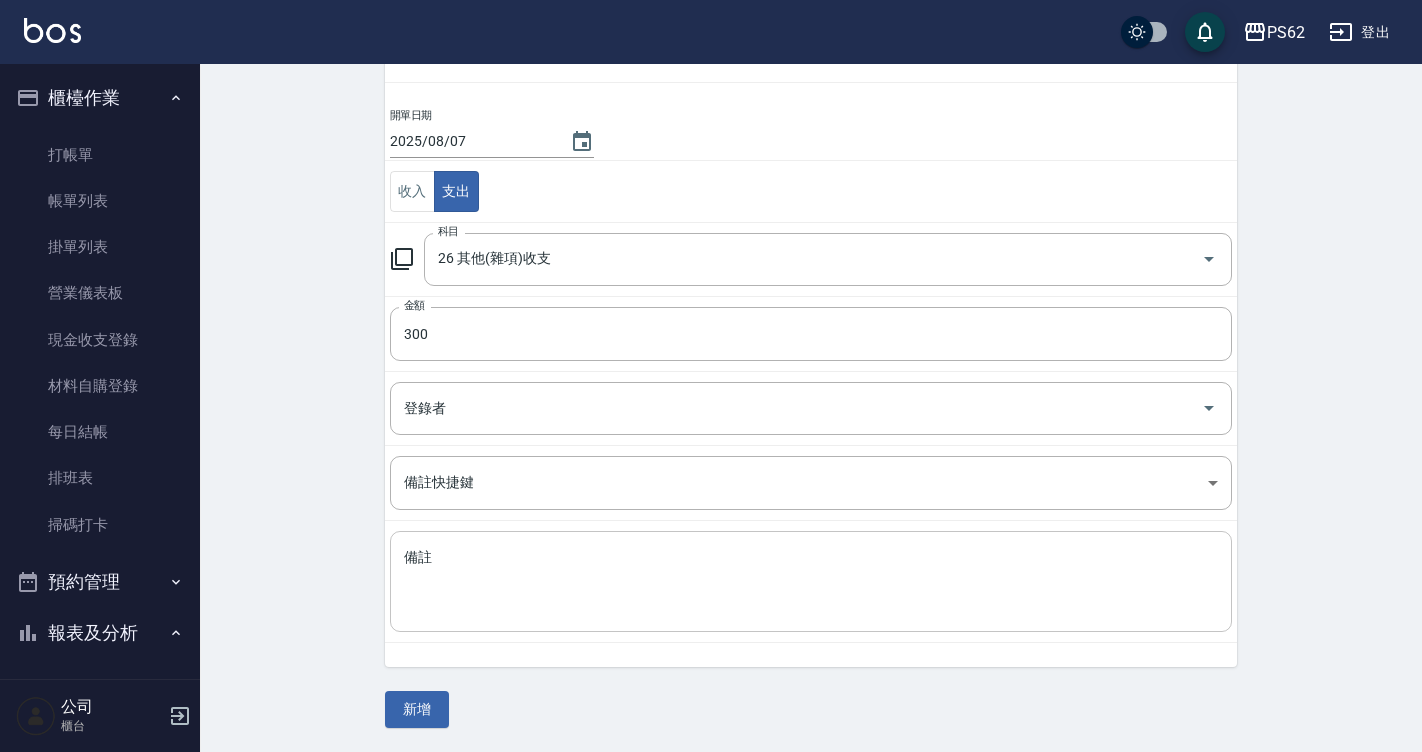 click on "x 備註" at bounding box center [811, 581] 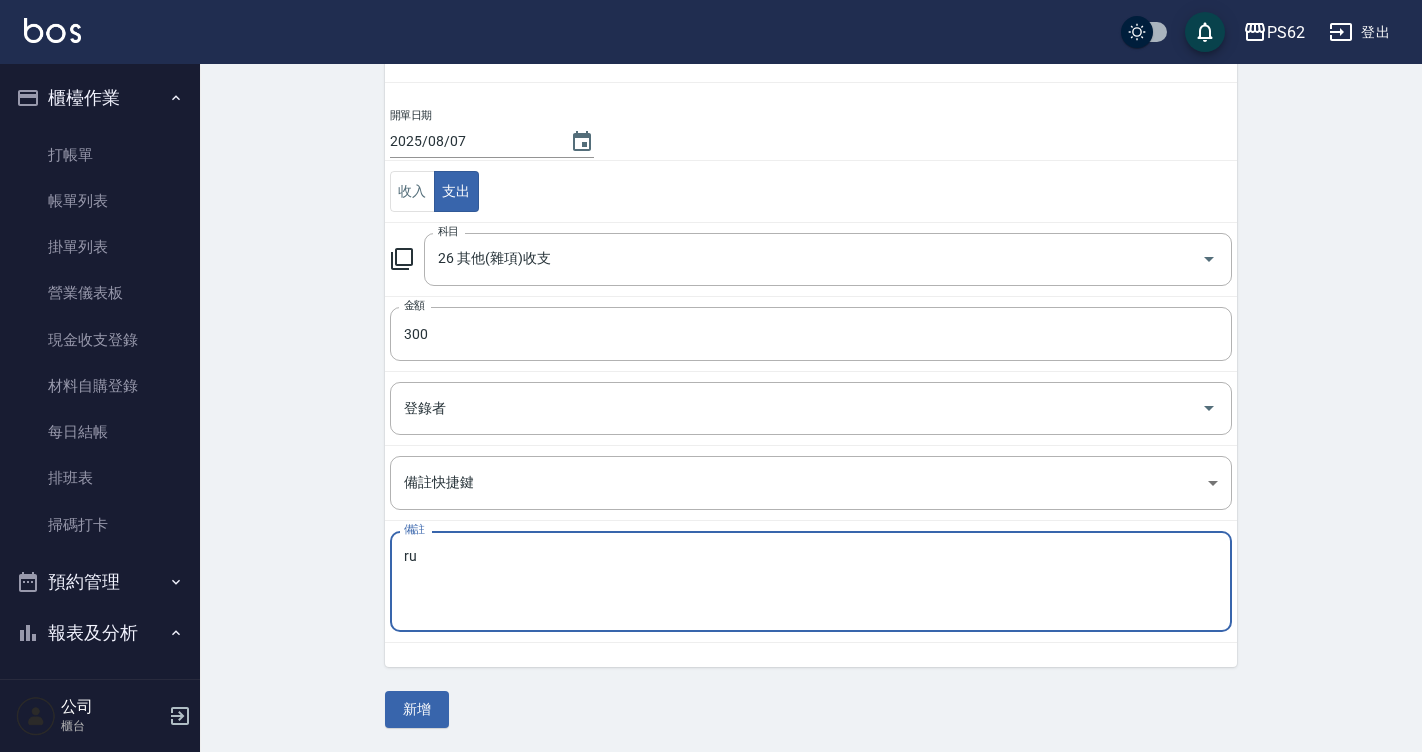 type on "r" 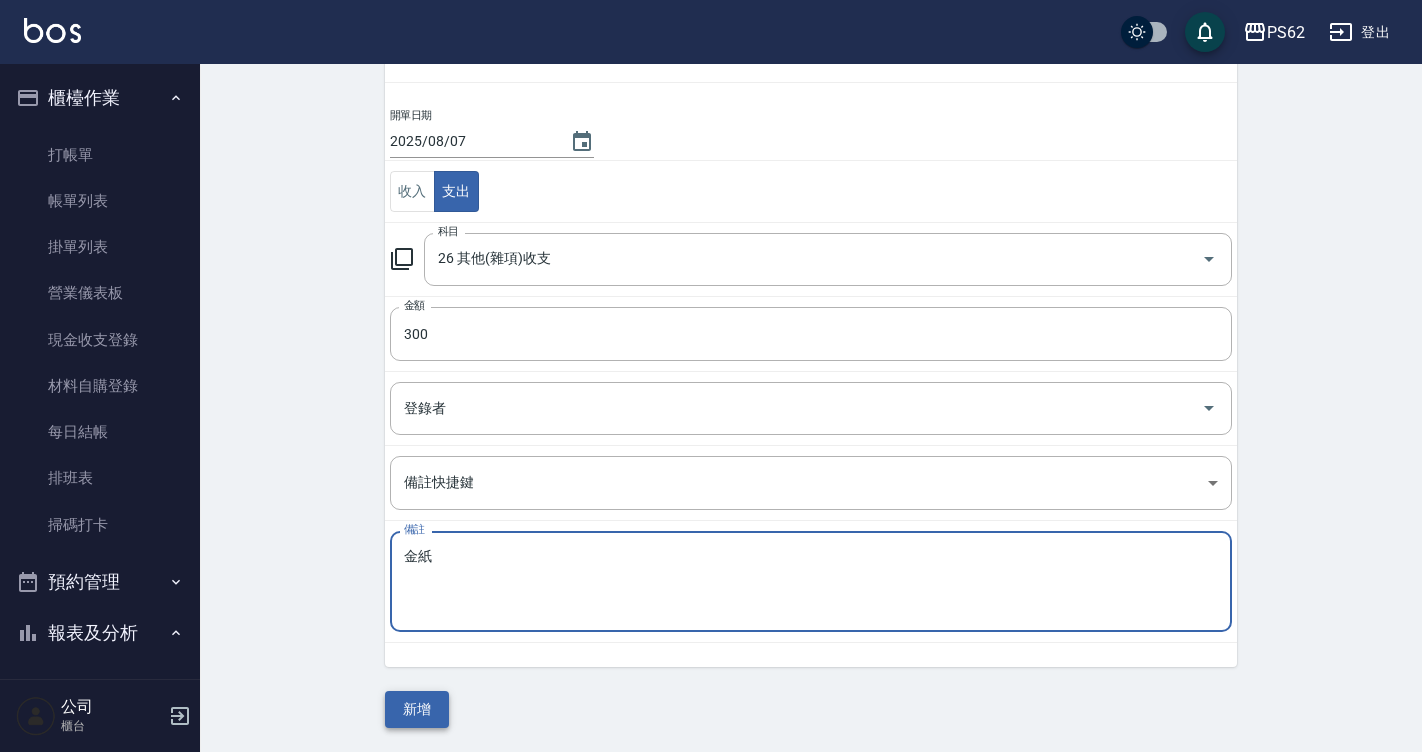 type on "金紙" 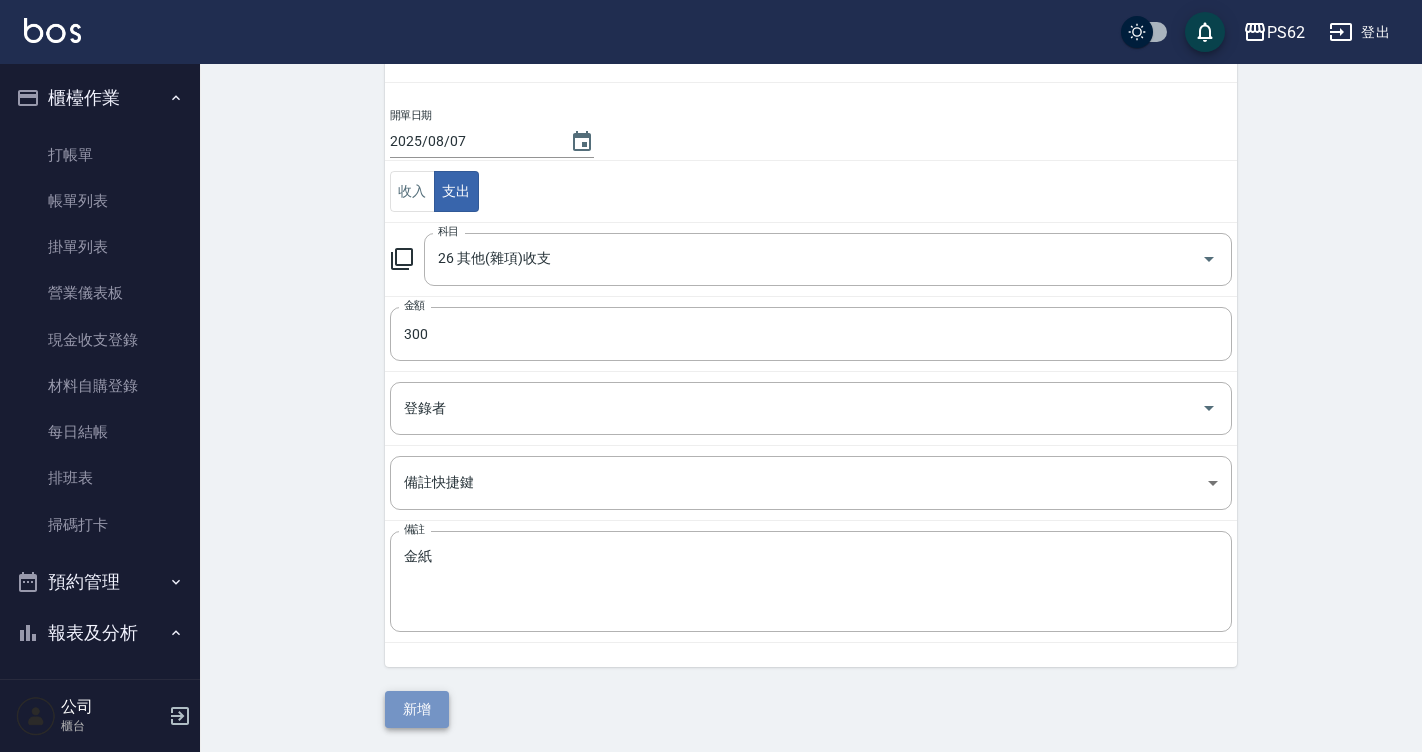 click on "新增" at bounding box center [417, 709] 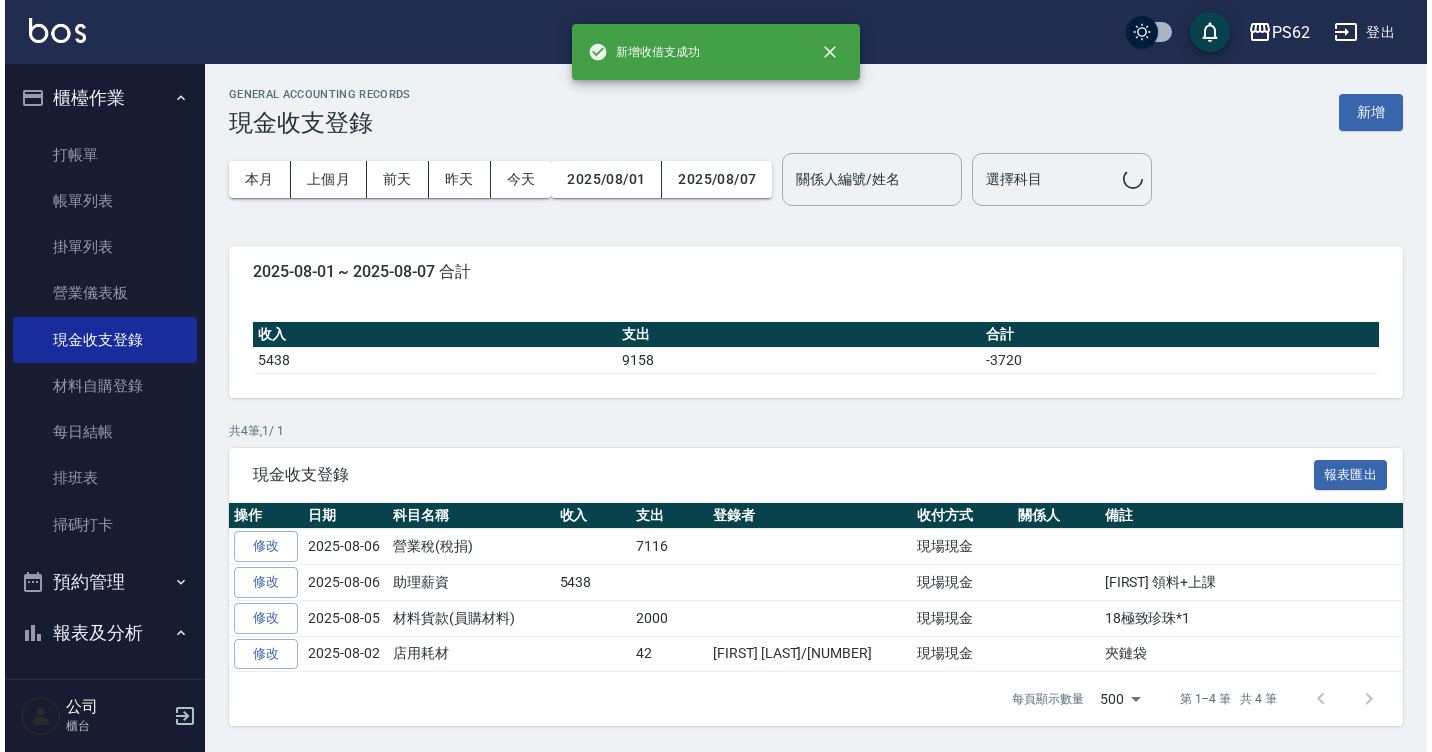 scroll, scrollTop: 0, scrollLeft: 0, axis: both 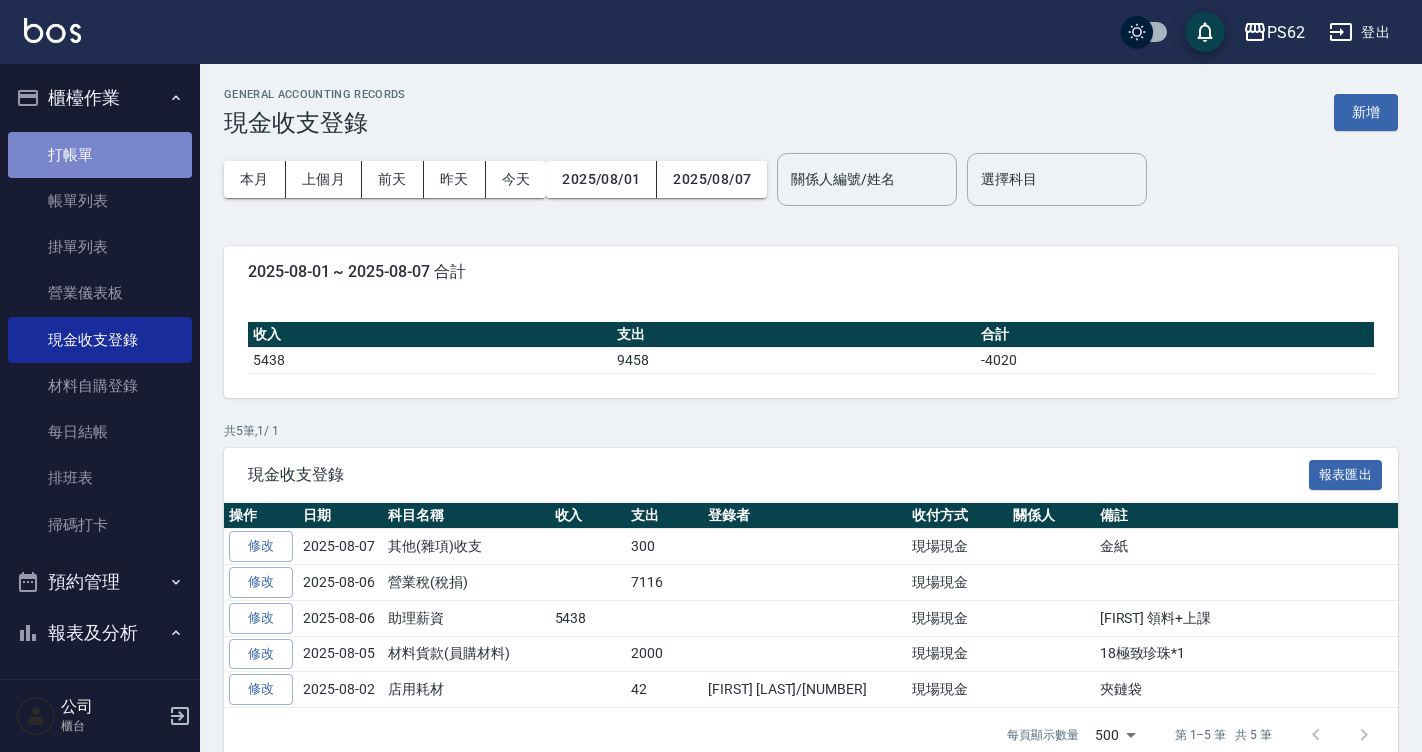 click on "打帳單" at bounding box center [100, 155] 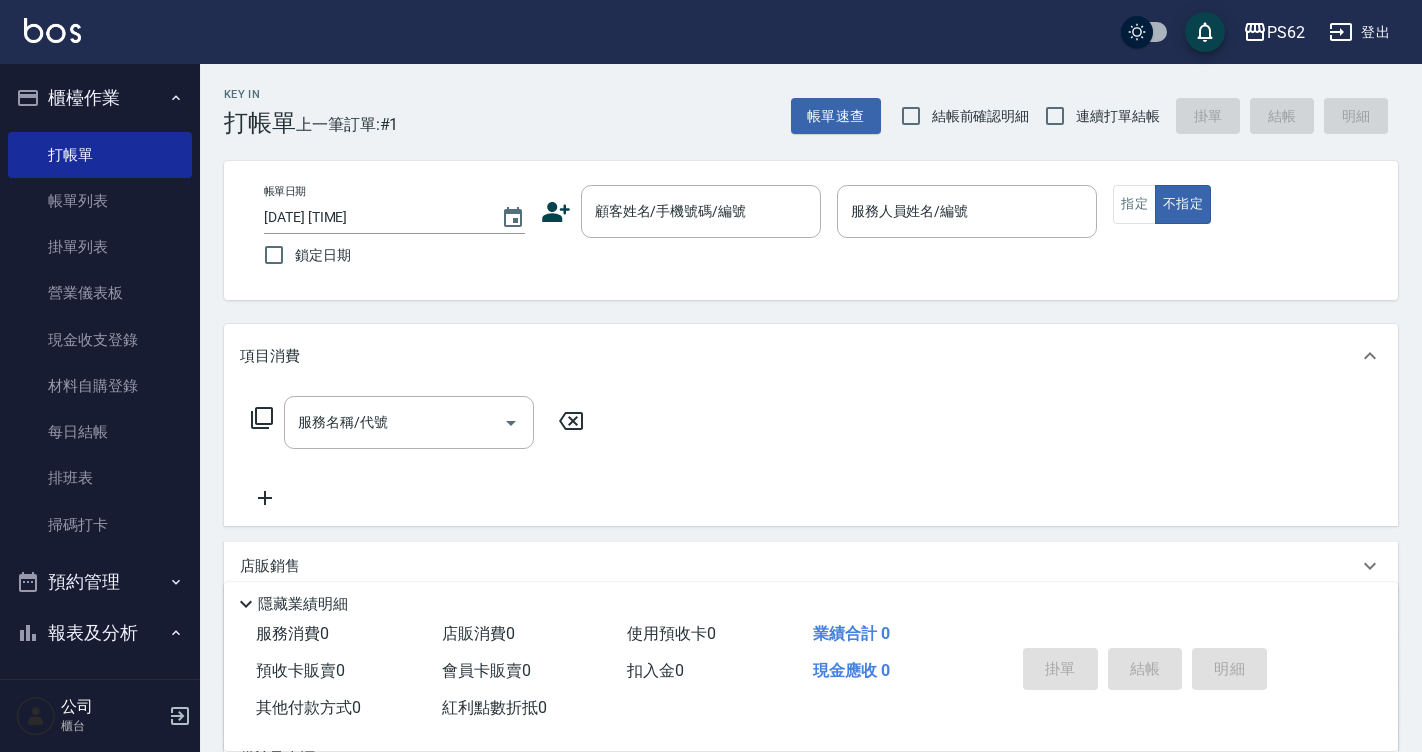 click on "[BILL DATE] [TIME] [LOCK DATE] [CUSTOMER NAME]/[PHONE NUMBER]/[CUSTOMER NUMBER] [CUSTOMER NAME]/[PHONE NUMBER]/[CUSTOMER NUMBER] [STAFF NAME]/[STAFF NUMBER] [STAFF NAME]/[STAFF NUMBER] [DESIGNATED] [UNDESIGNATED]" at bounding box center [811, 230] 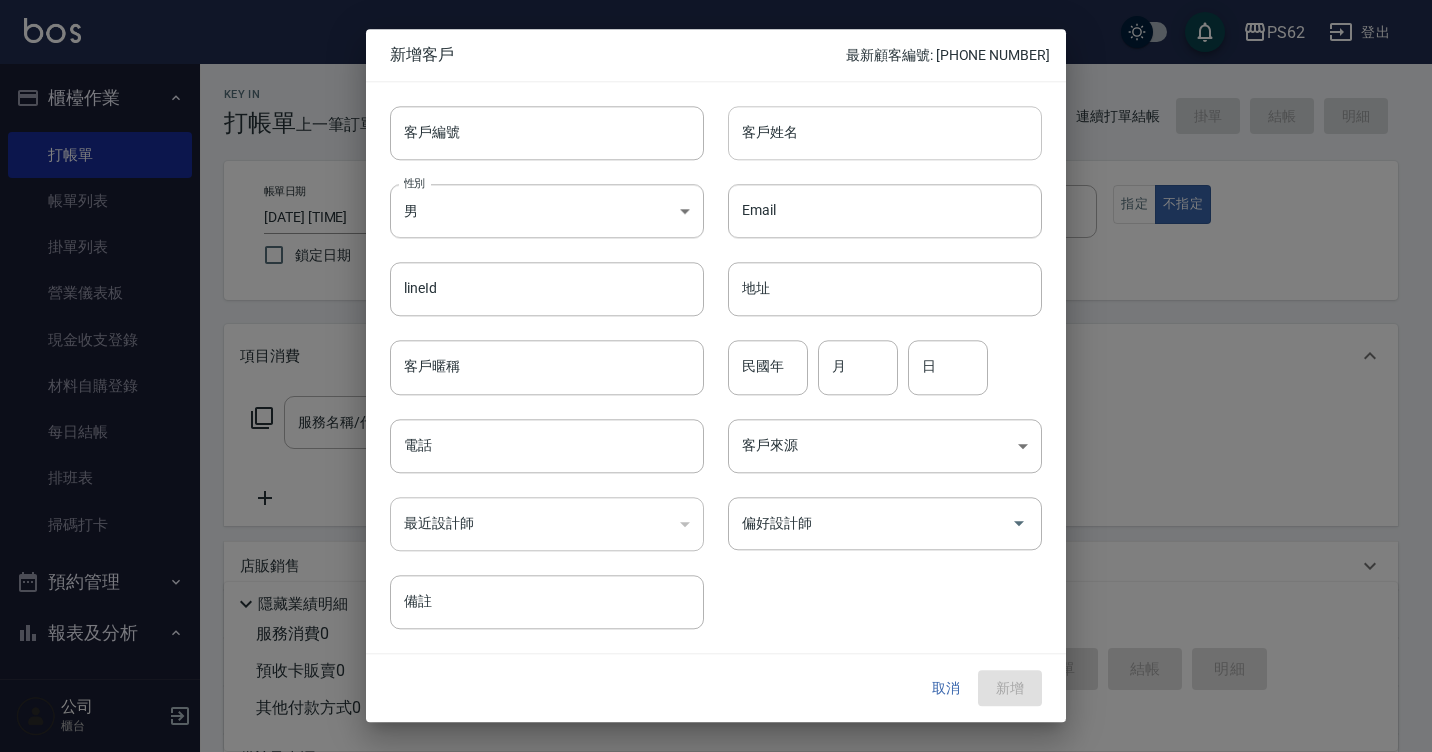 click on "客戶姓名" at bounding box center [885, 133] 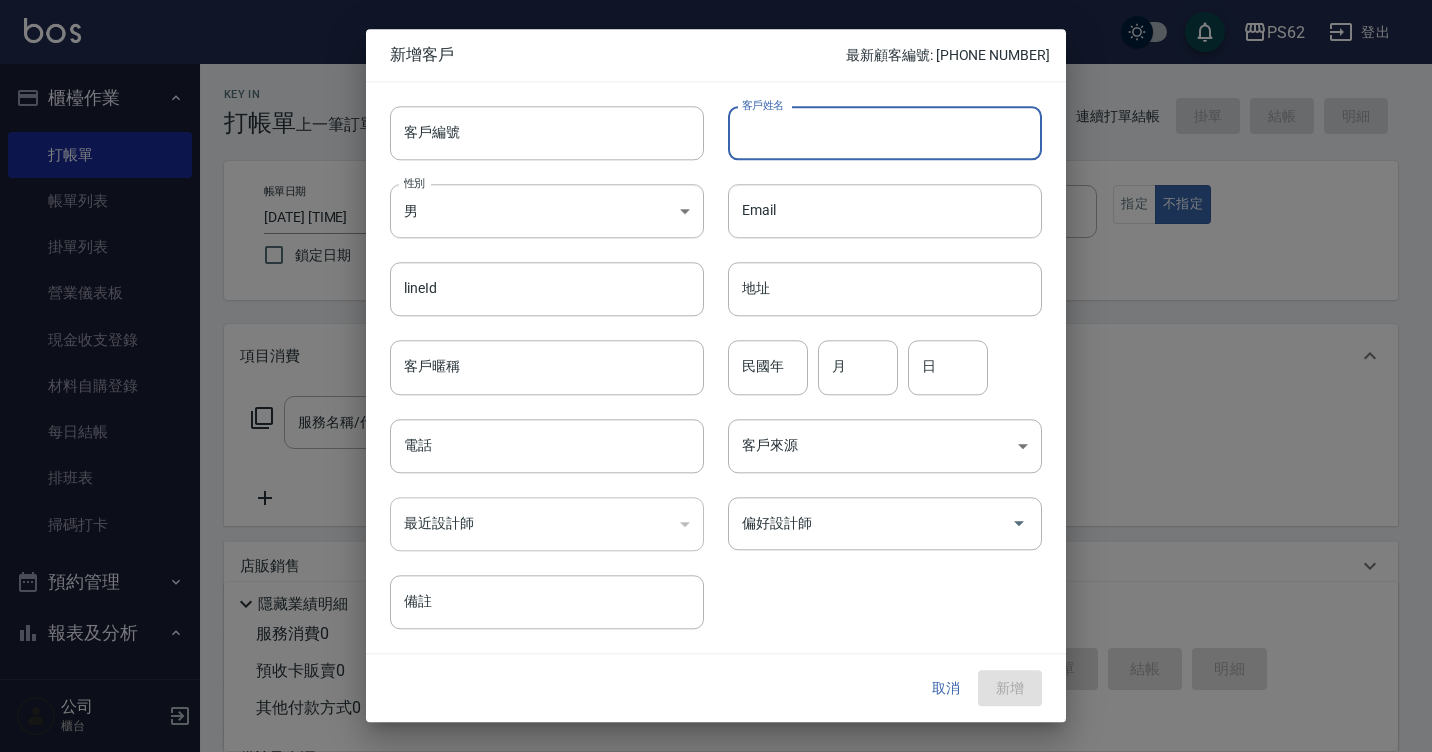 click on "客戶姓名" at bounding box center [885, 133] 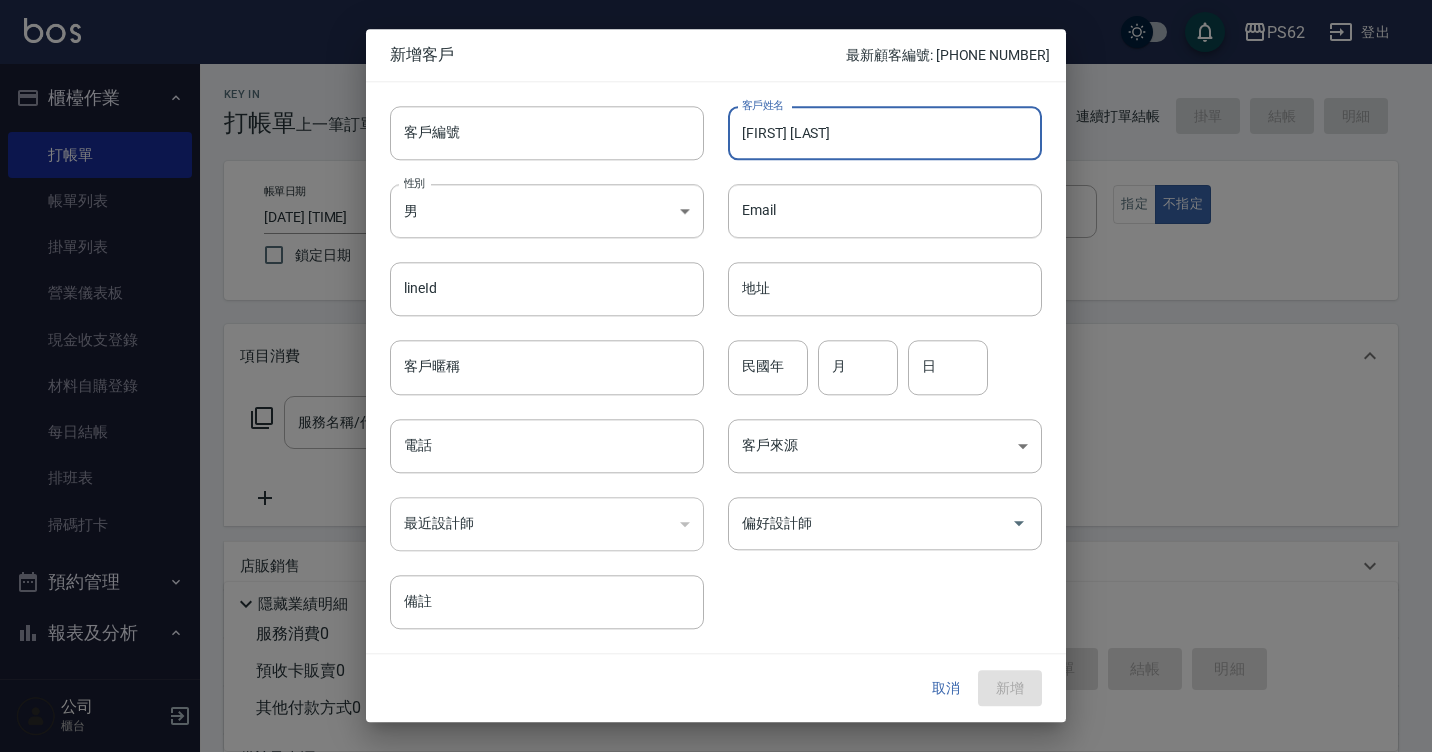 type on "[FIRST] [LAST]" 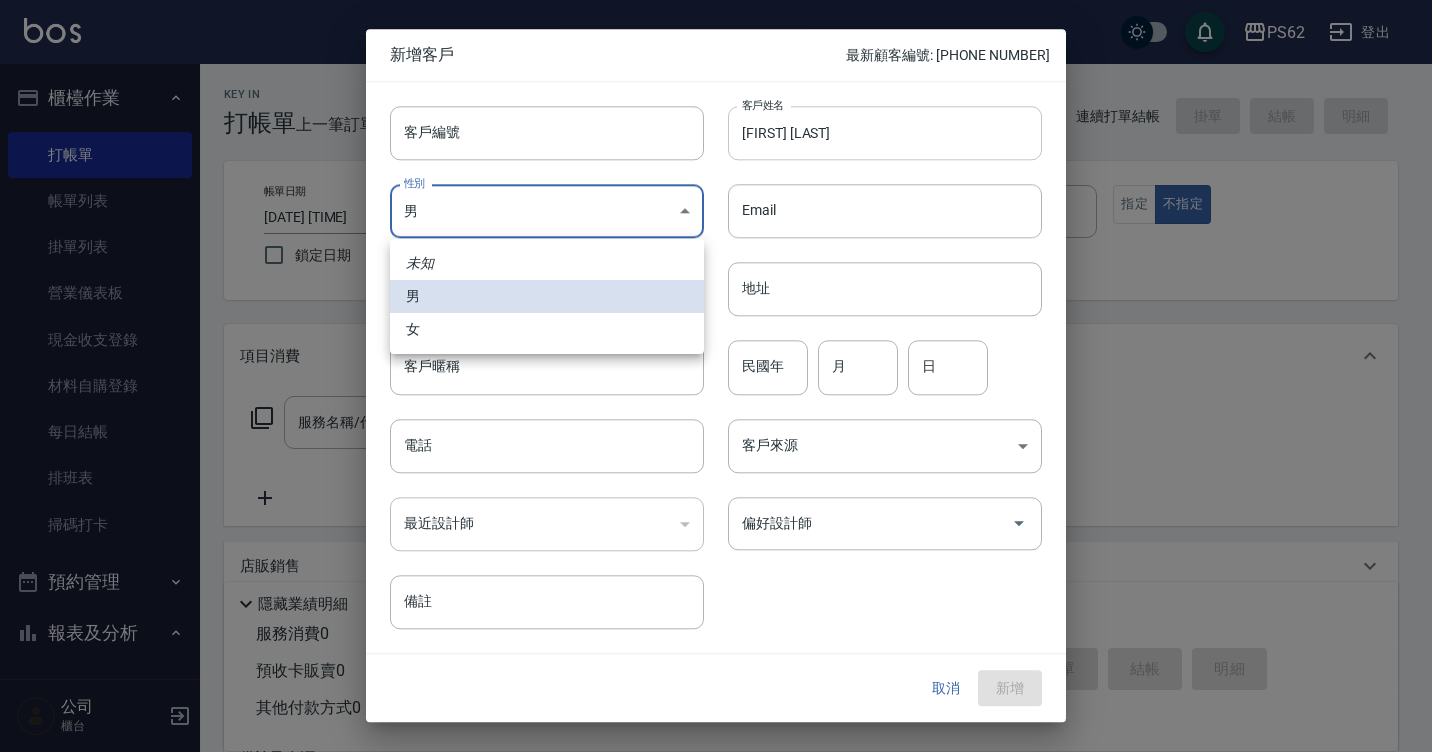type 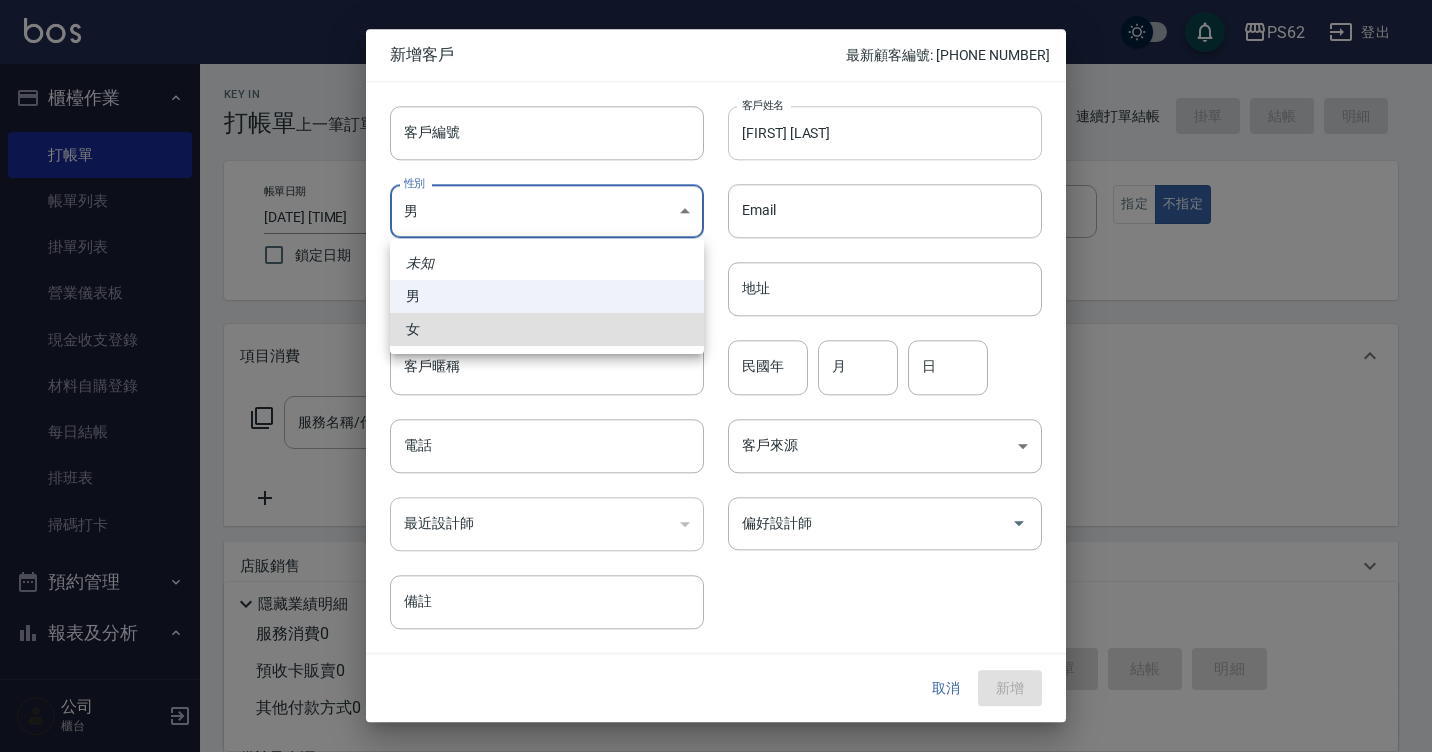 type on "FEMALE" 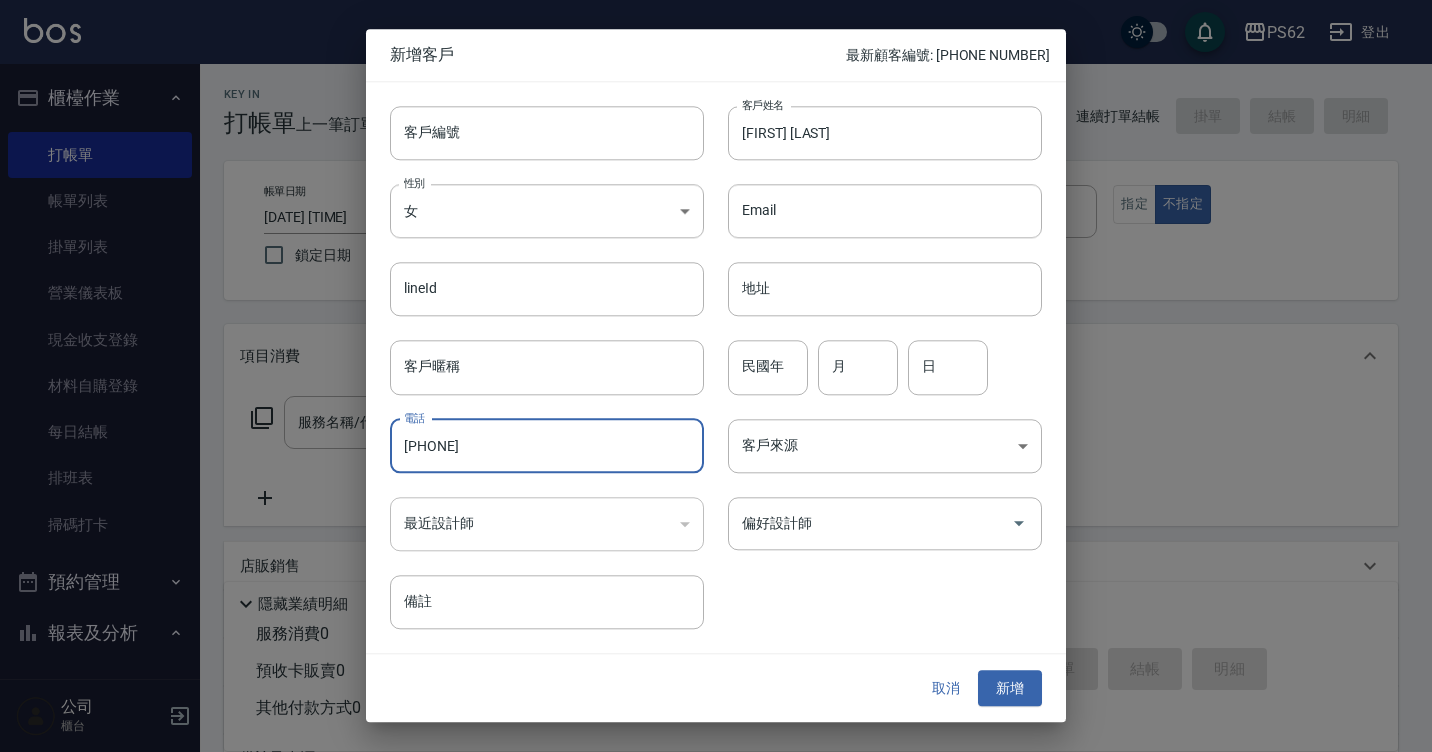 click on "[PHONE]" at bounding box center (547, 446) 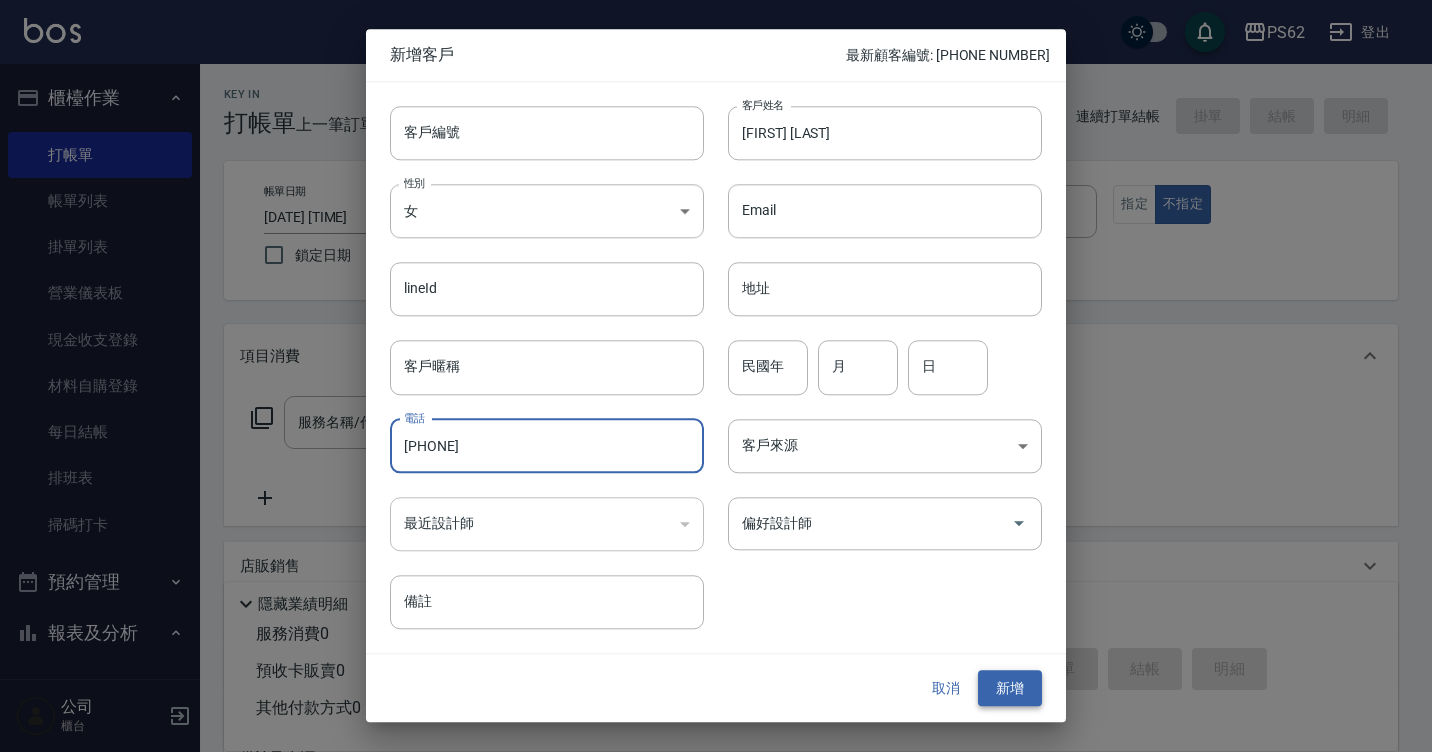 type on "[PHONE]" 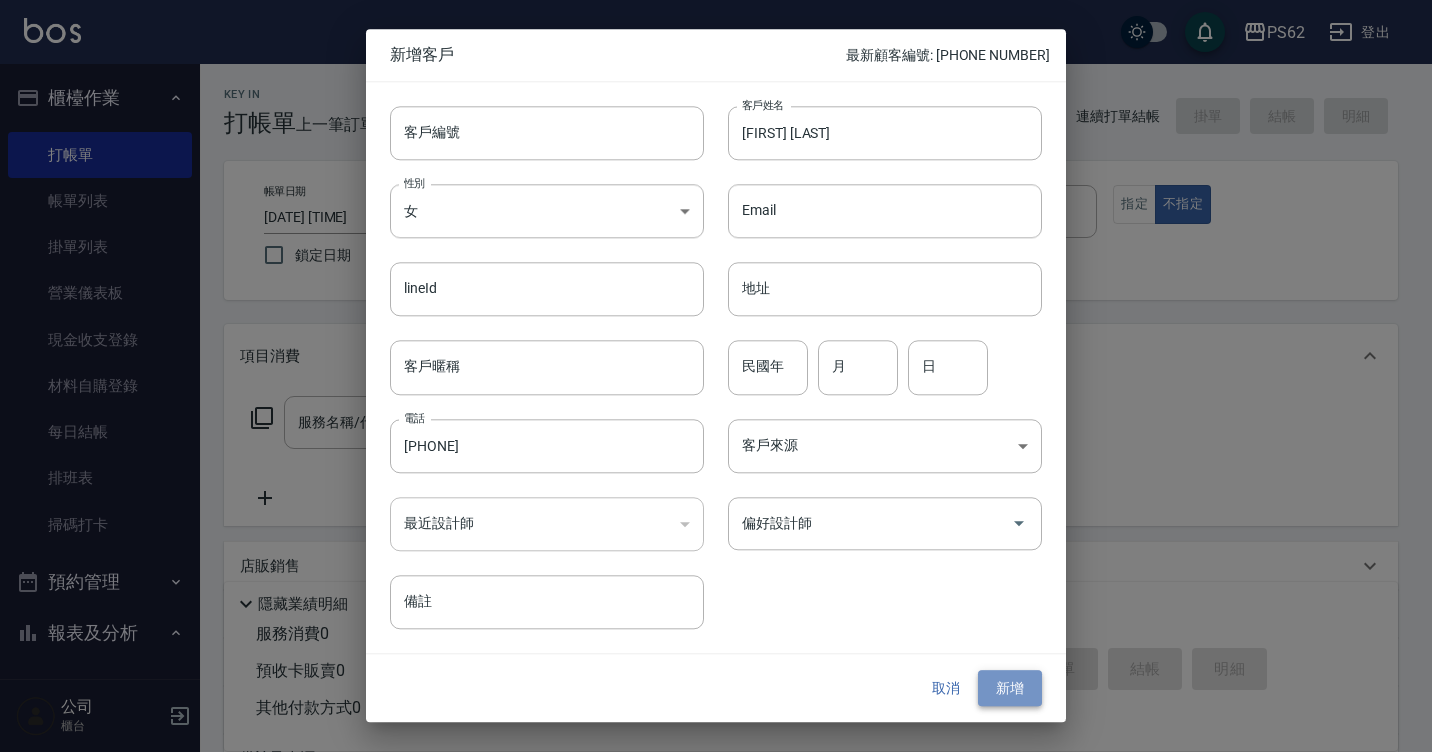 click on "新增" at bounding box center (1010, 688) 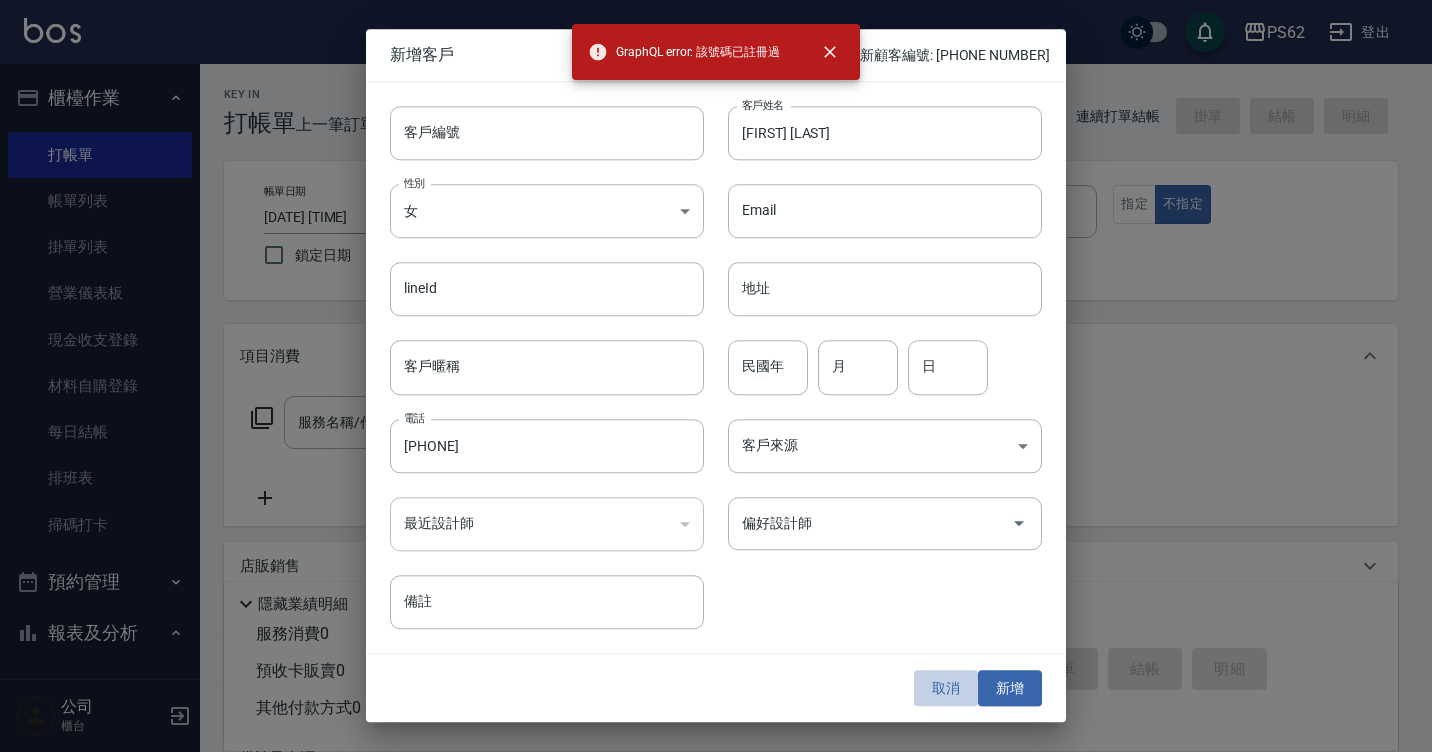 click on "取消" at bounding box center [946, 688] 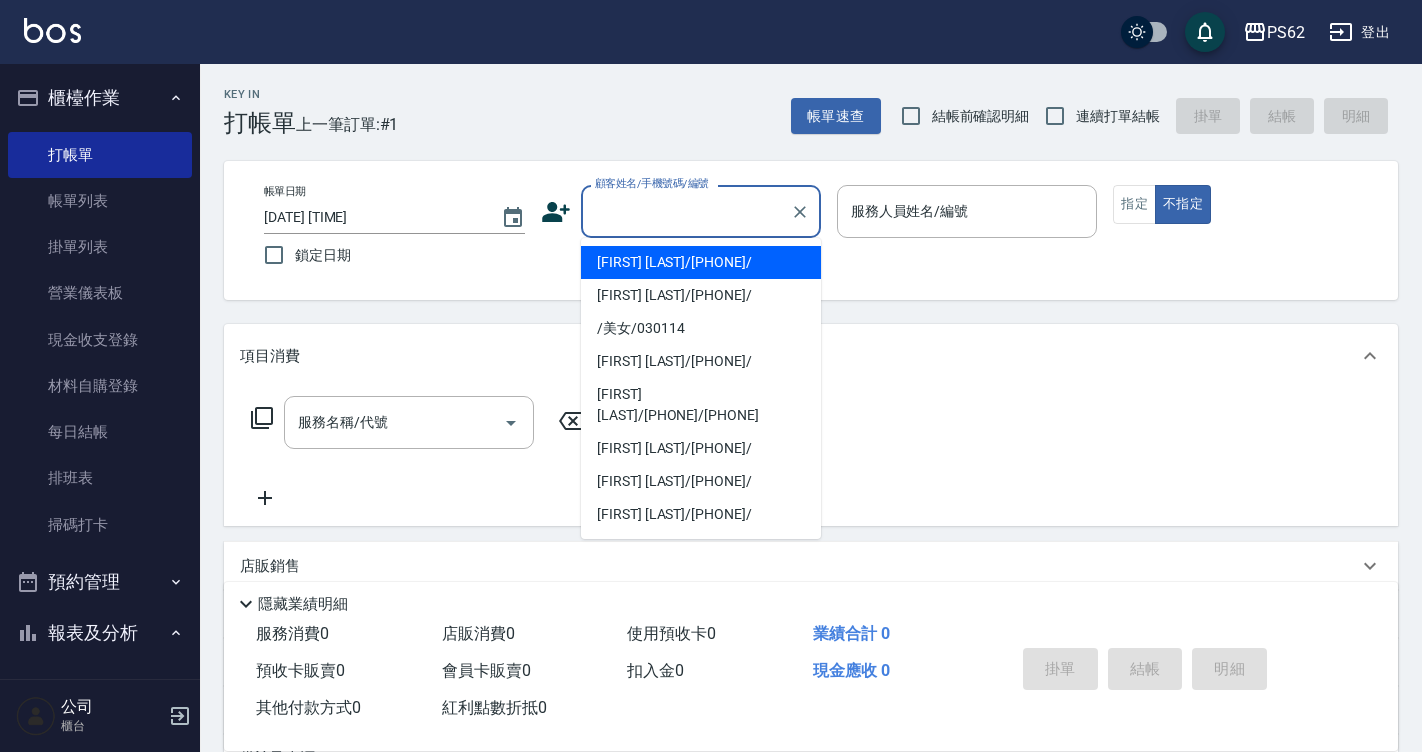 click on "顧客姓名/手機號碼/編號" at bounding box center (686, 211) 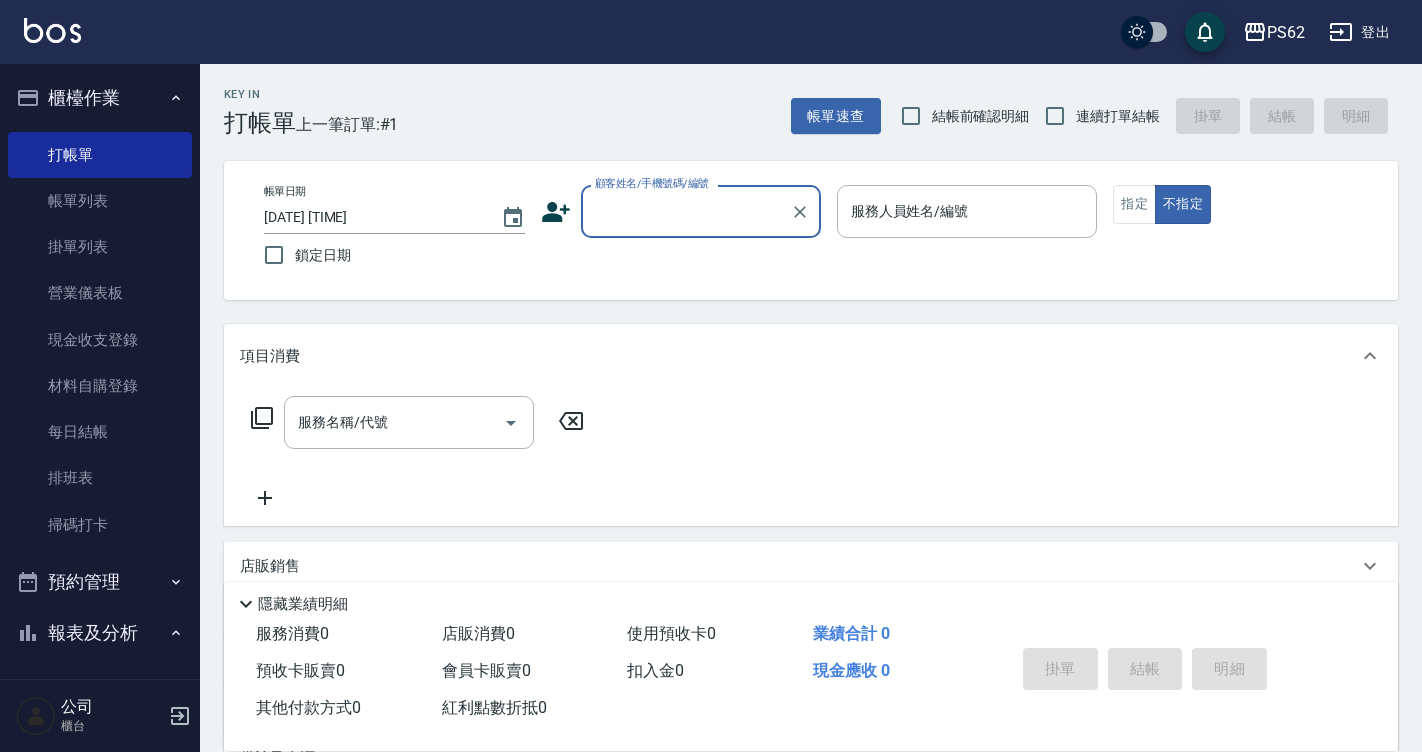 paste on "[PHONE]" 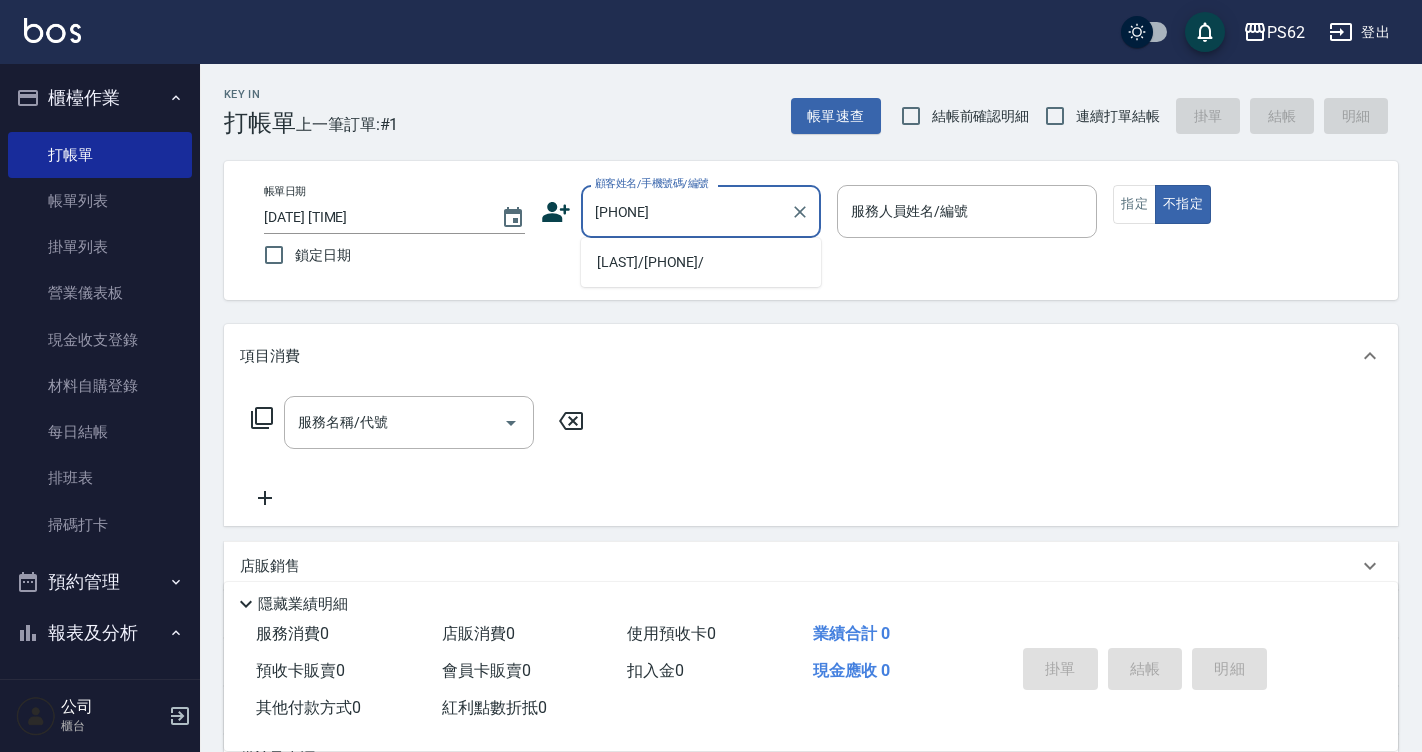 click on "[LAST]/[PHONE]/" at bounding box center [701, 262] 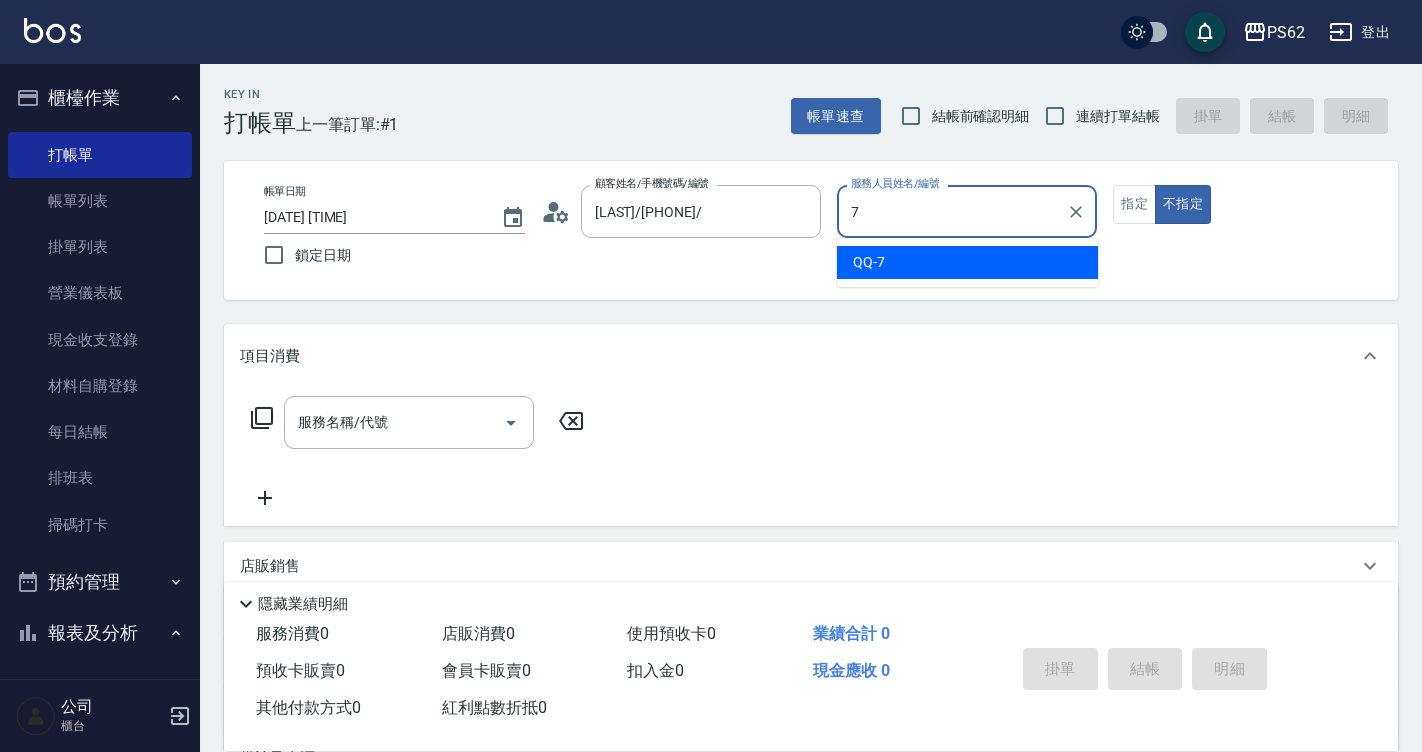 type on "QQ-7" 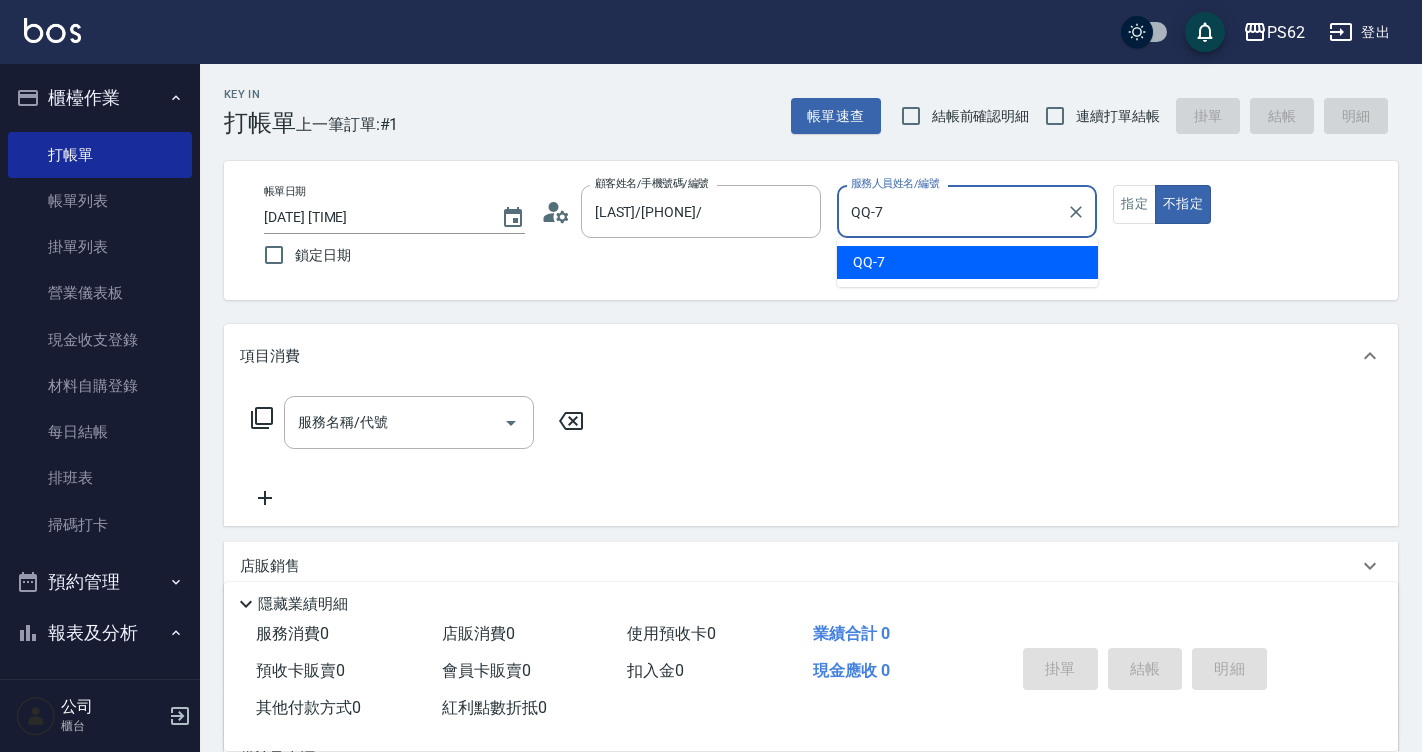 type on "false" 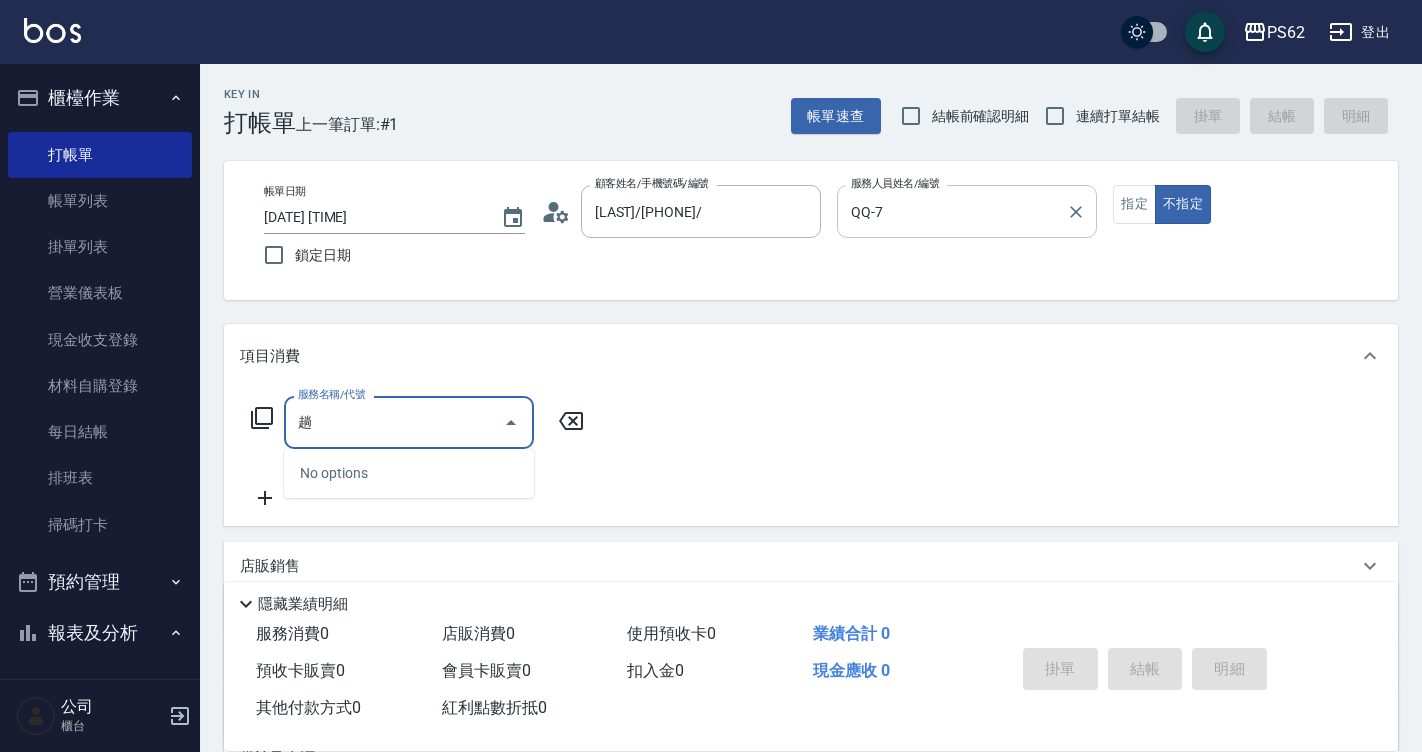 type on "燙" 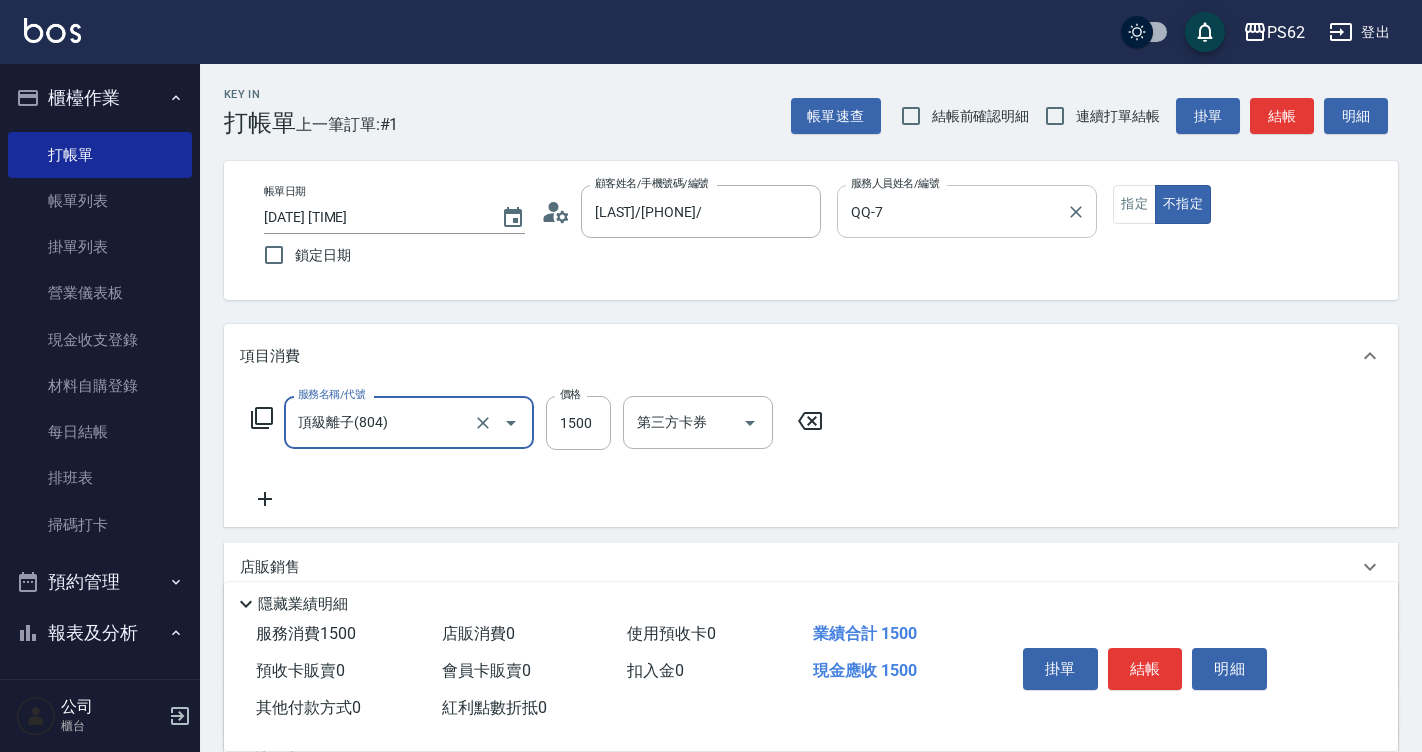 type on "頂級離子(804)" 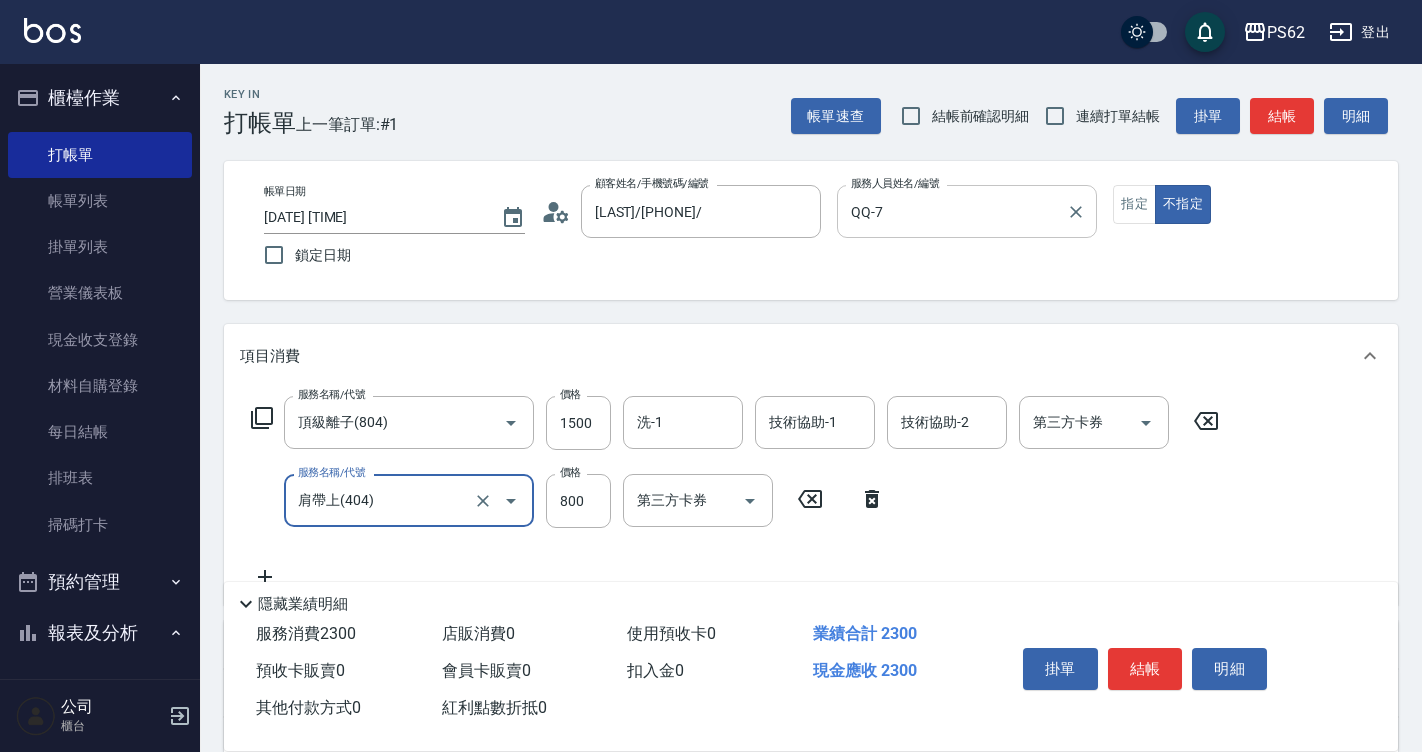 type on "肩帶上(404)" 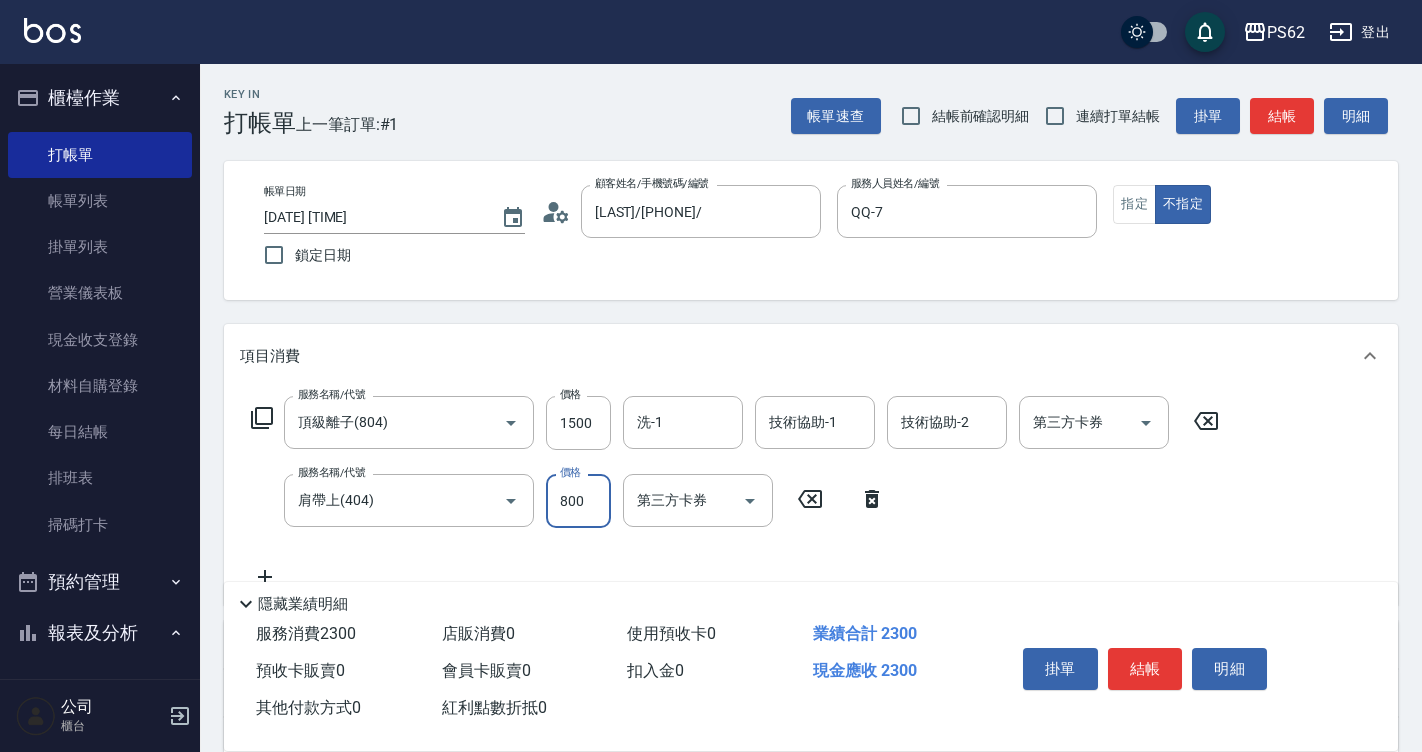 click on "結帳" at bounding box center (1145, 669) 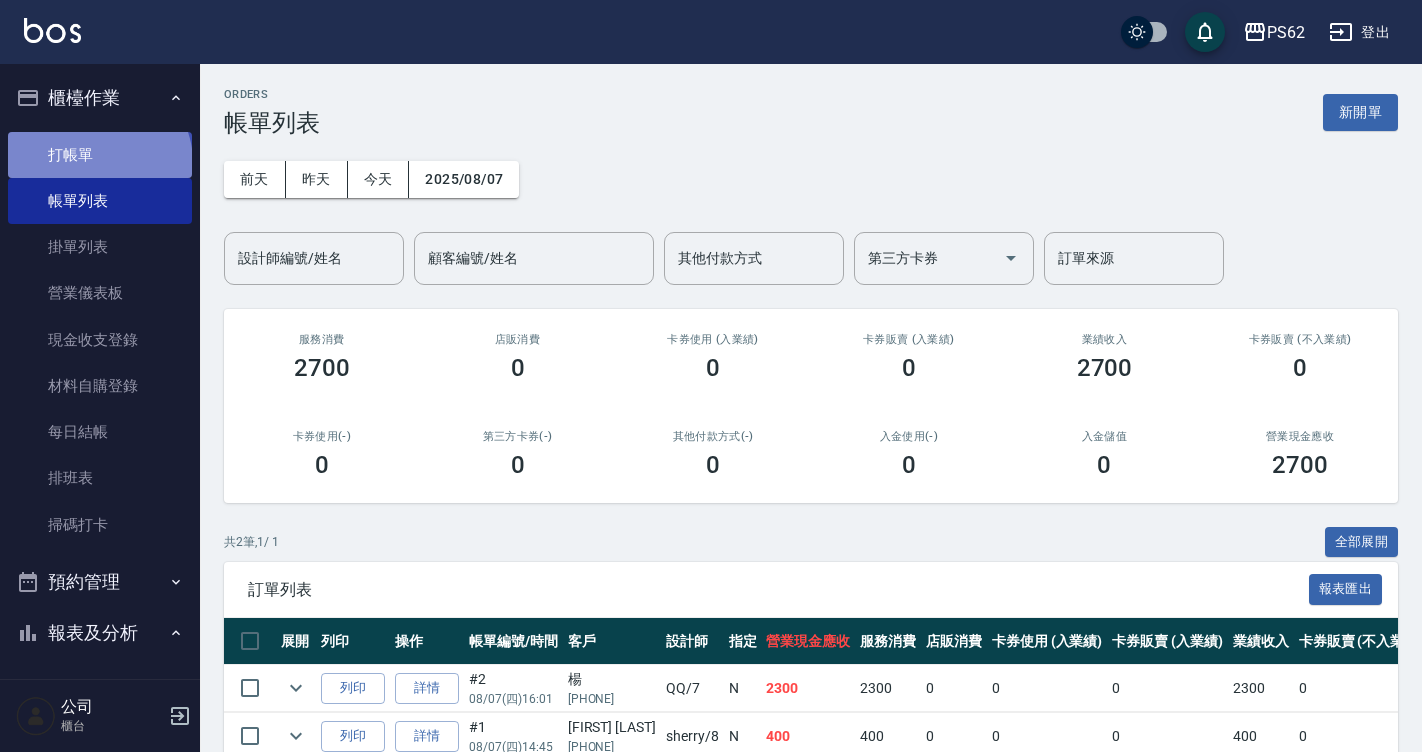 click on "打帳單" at bounding box center (100, 155) 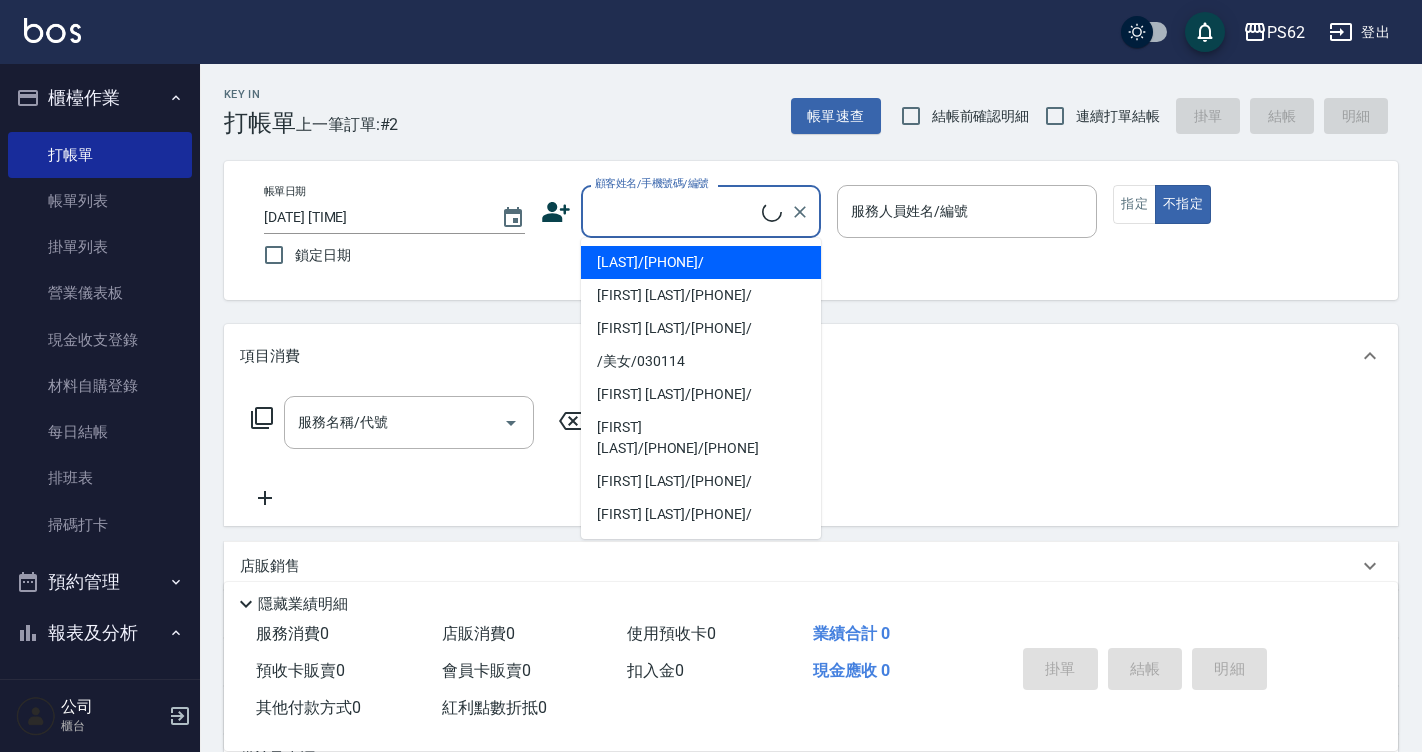 click on "顧客姓名/手機號碼/編號" at bounding box center (676, 211) 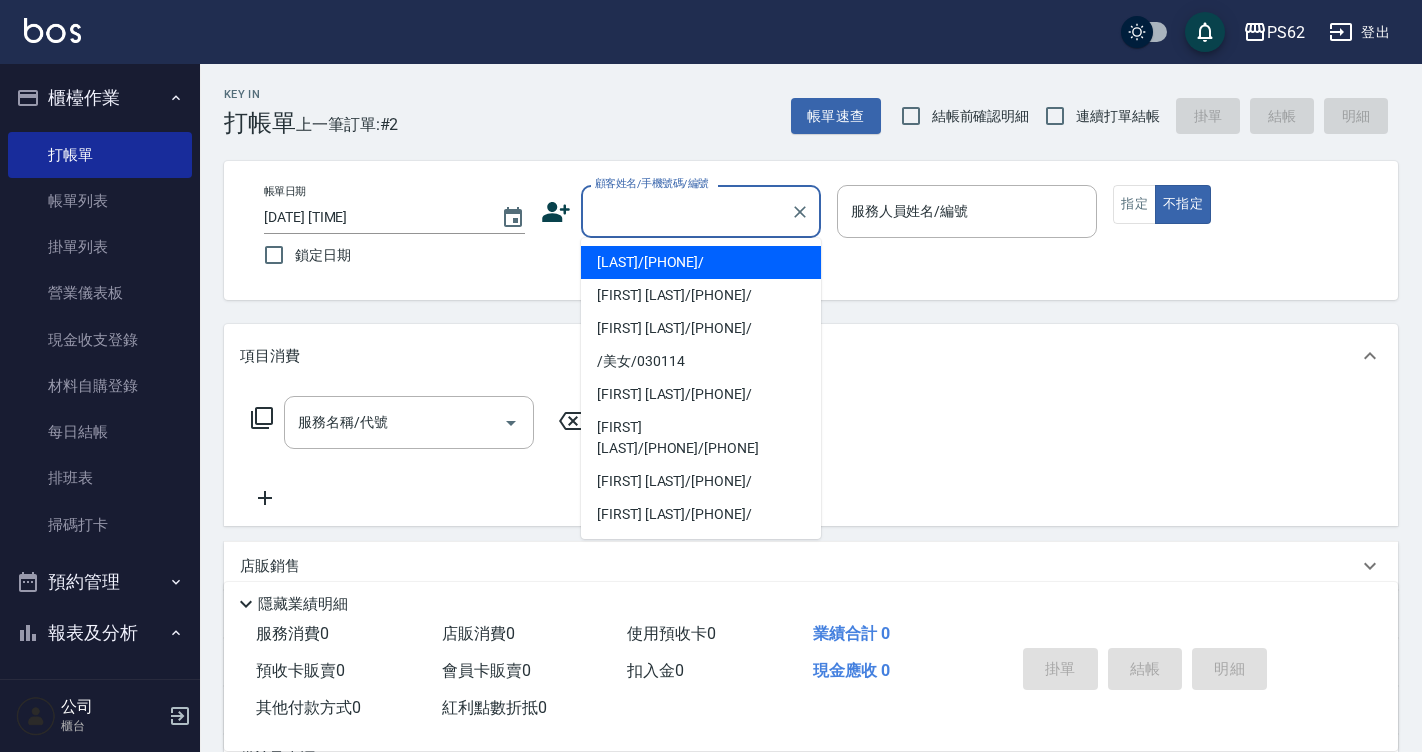 click on "[LAST]/[PHONE]/" at bounding box center (701, 262) 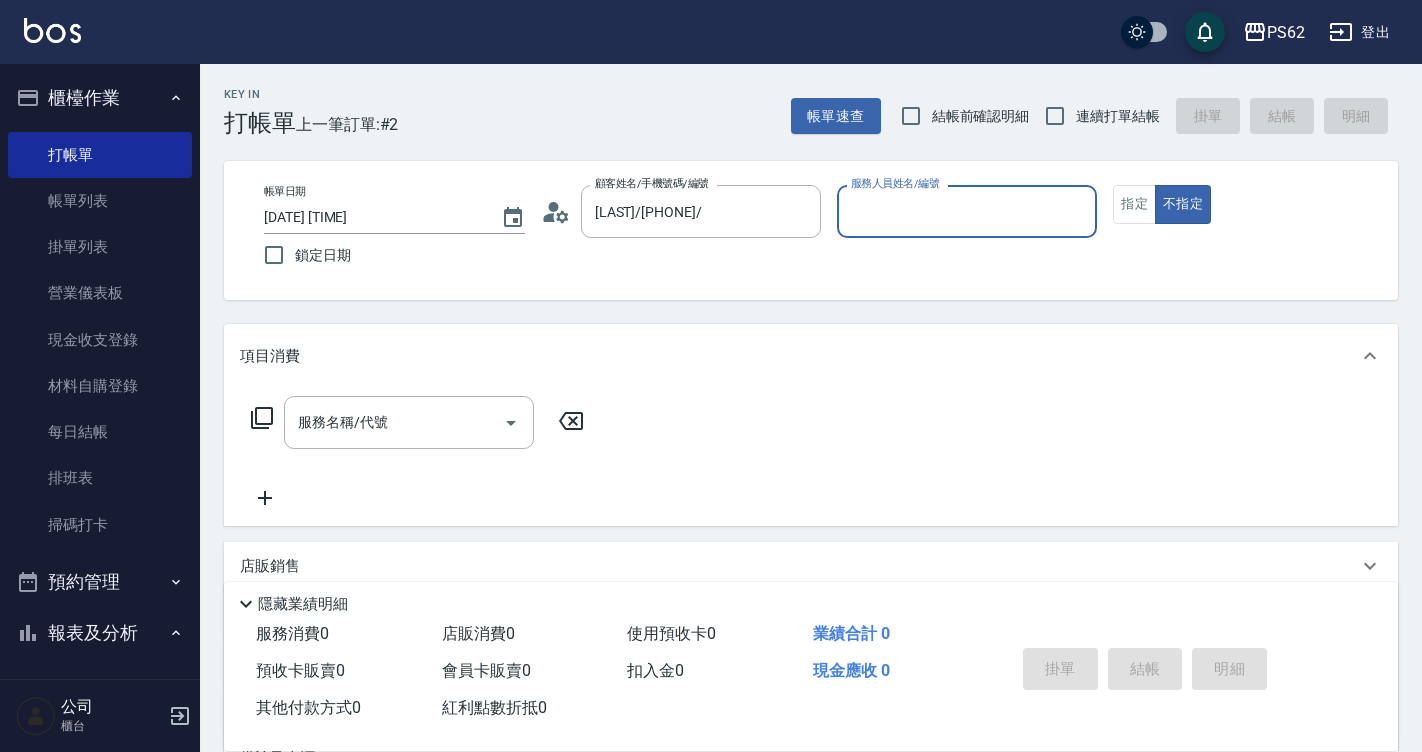 click 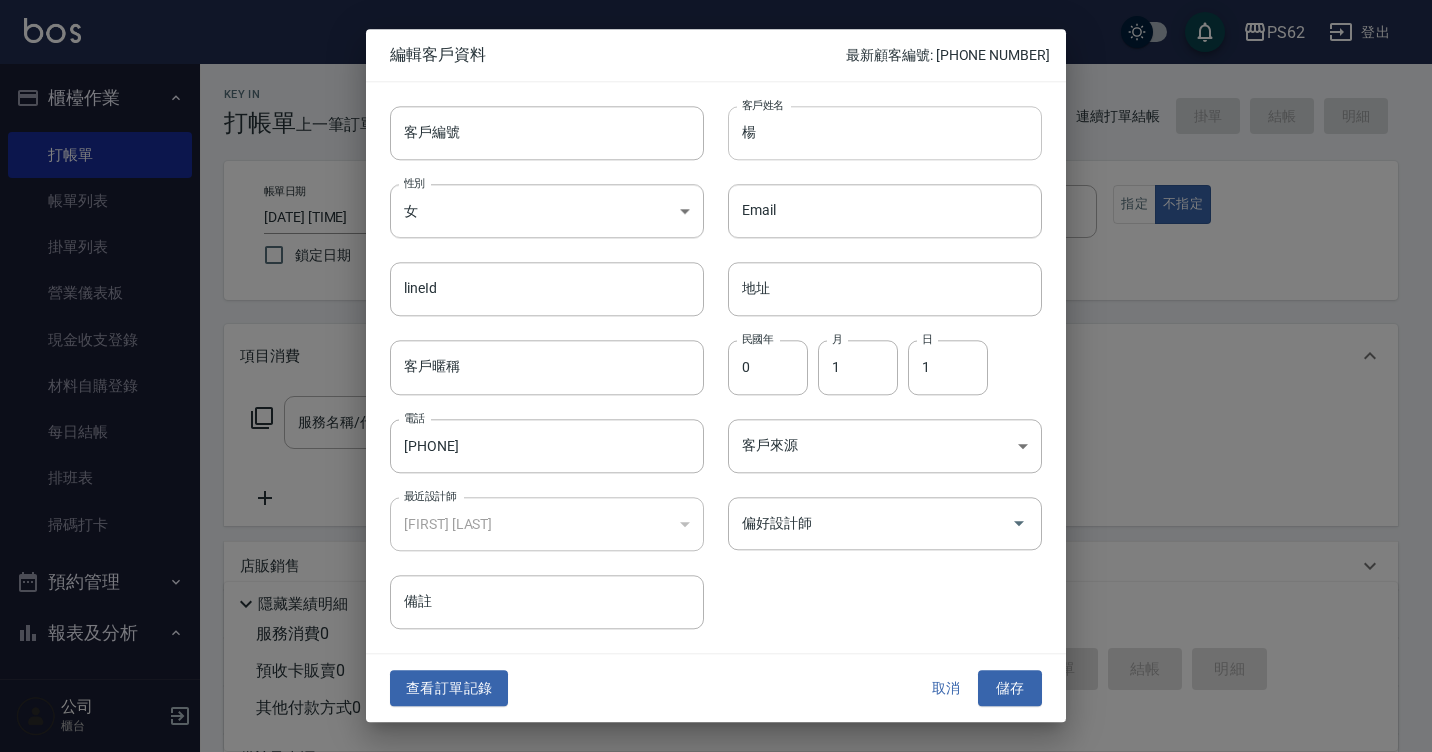 click on "楊" at bounding box center [885, 133] 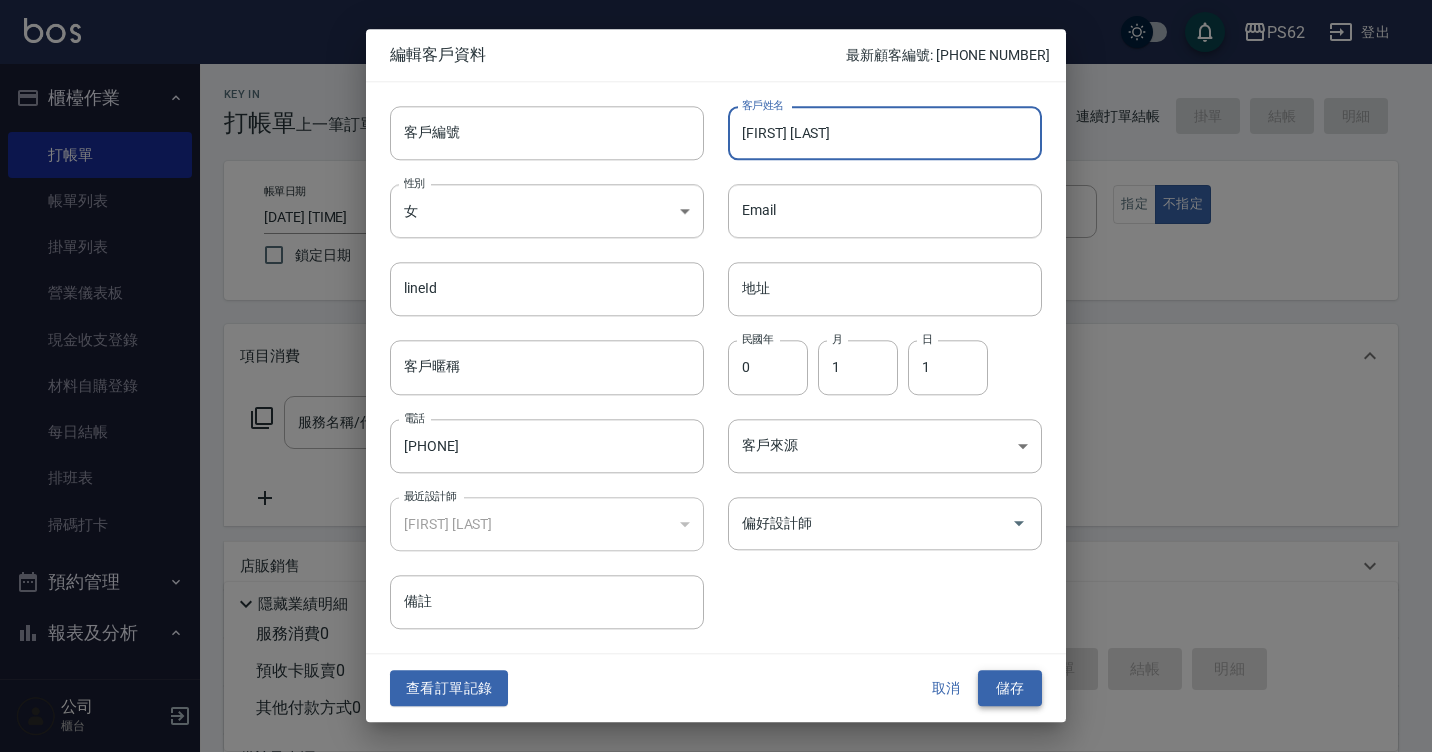 type on "[FIRST] [LAST]" 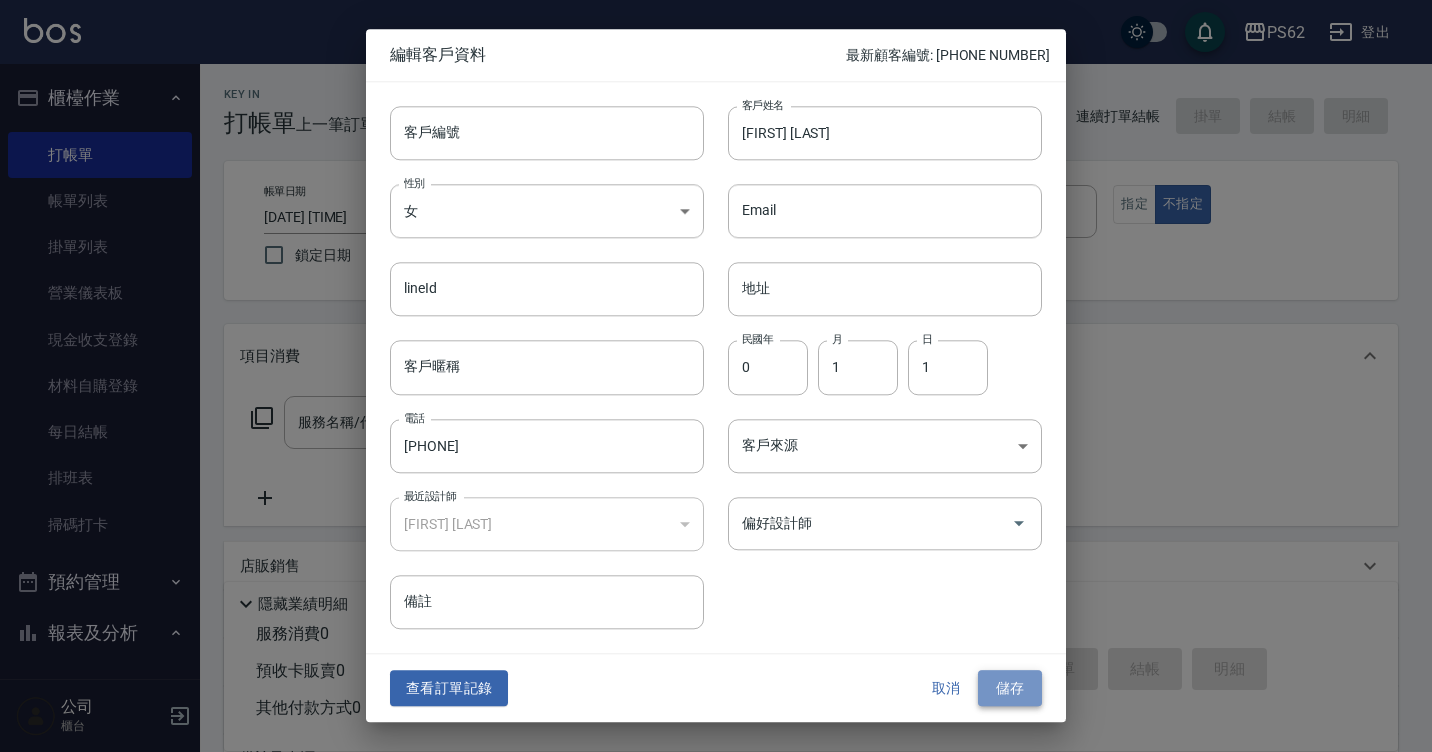 click on "儲存" at bounding box center (1010, 688) 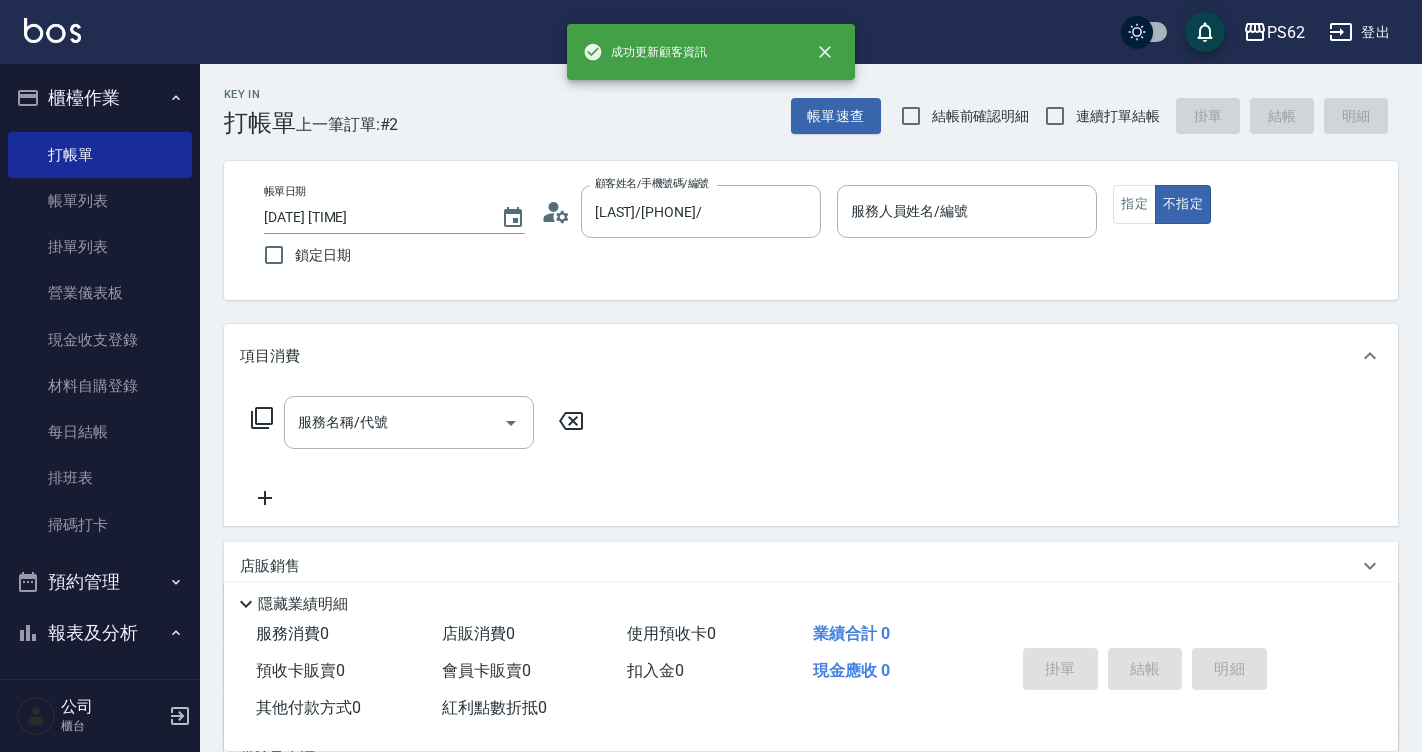 click 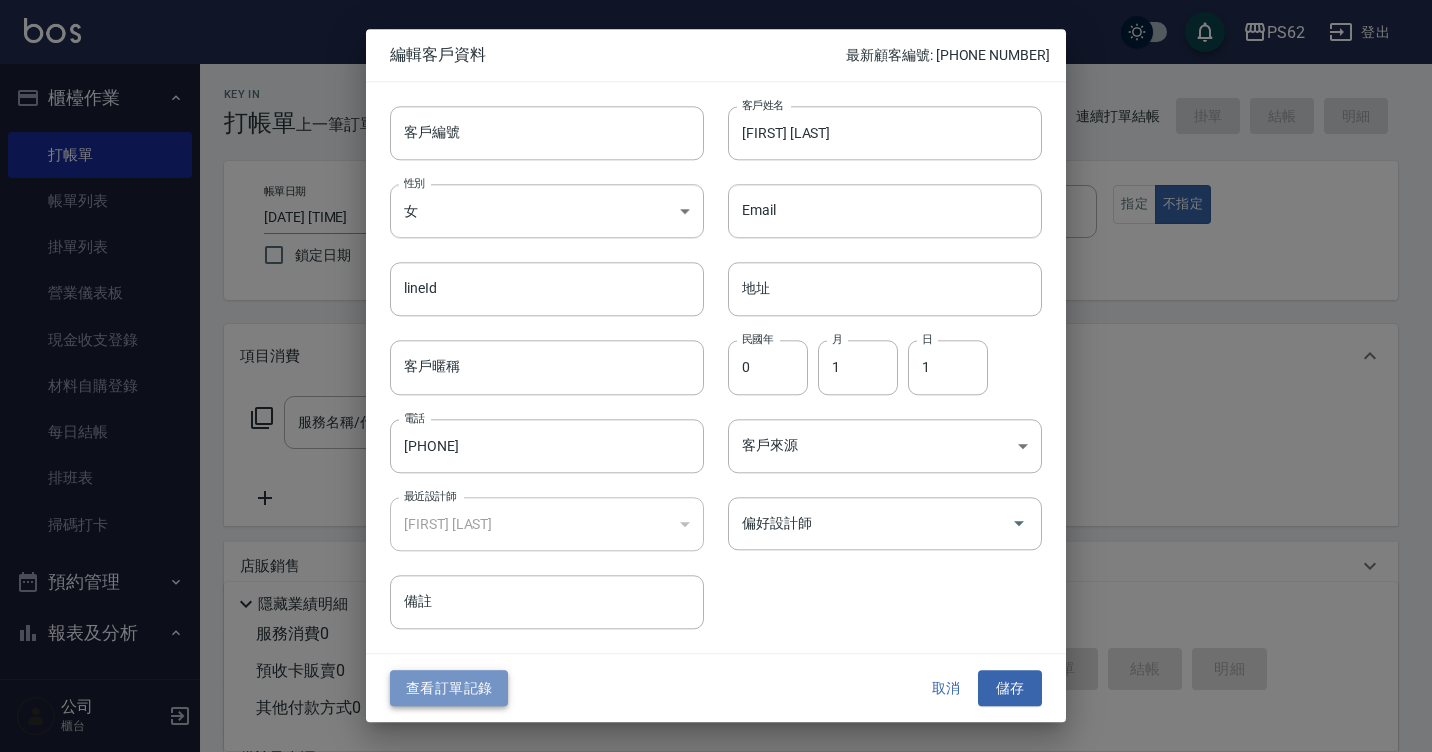 click on "查看訂單記錄" at bounding box center [449, 688] 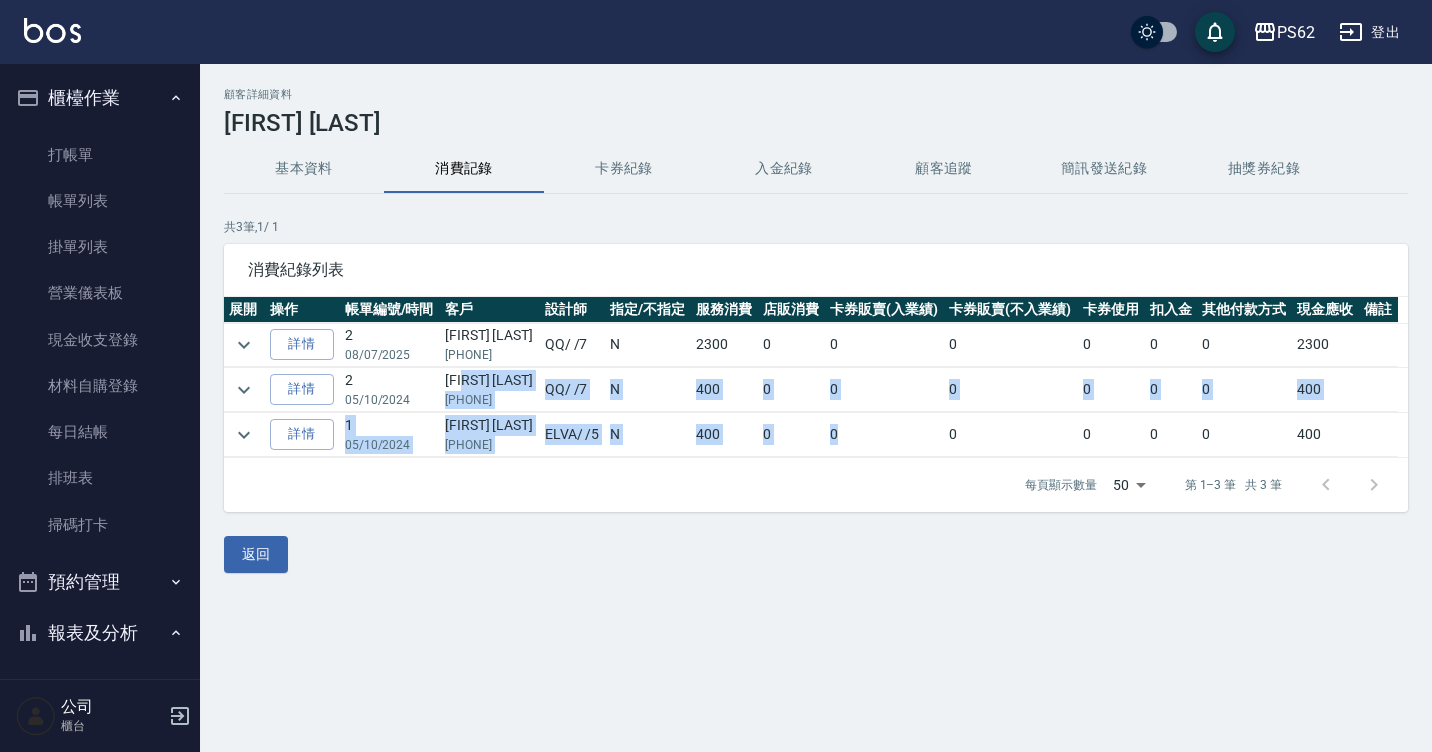 drag, startPoint x: 485, startPoint y: 384, endPoint x: 916, endPoint y: 435, distance: 434.00693 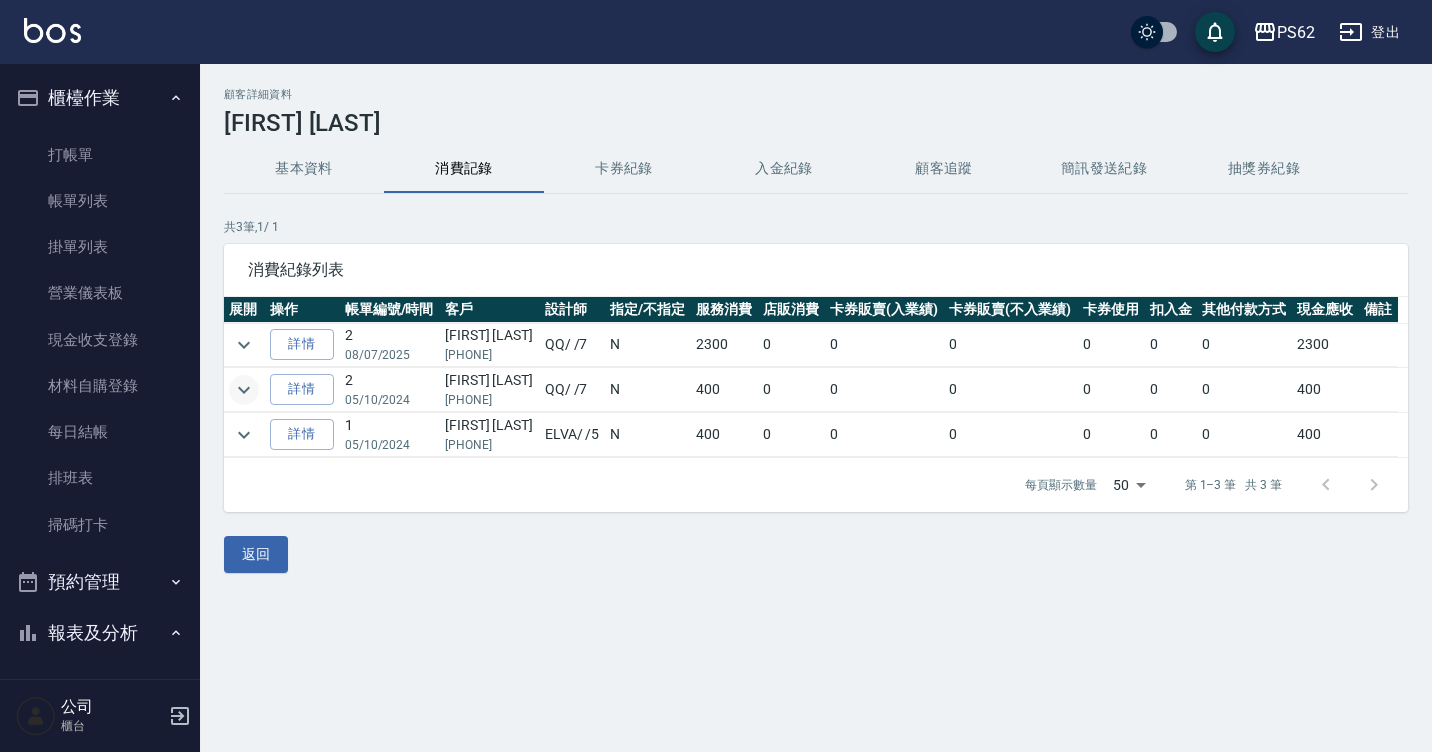 click 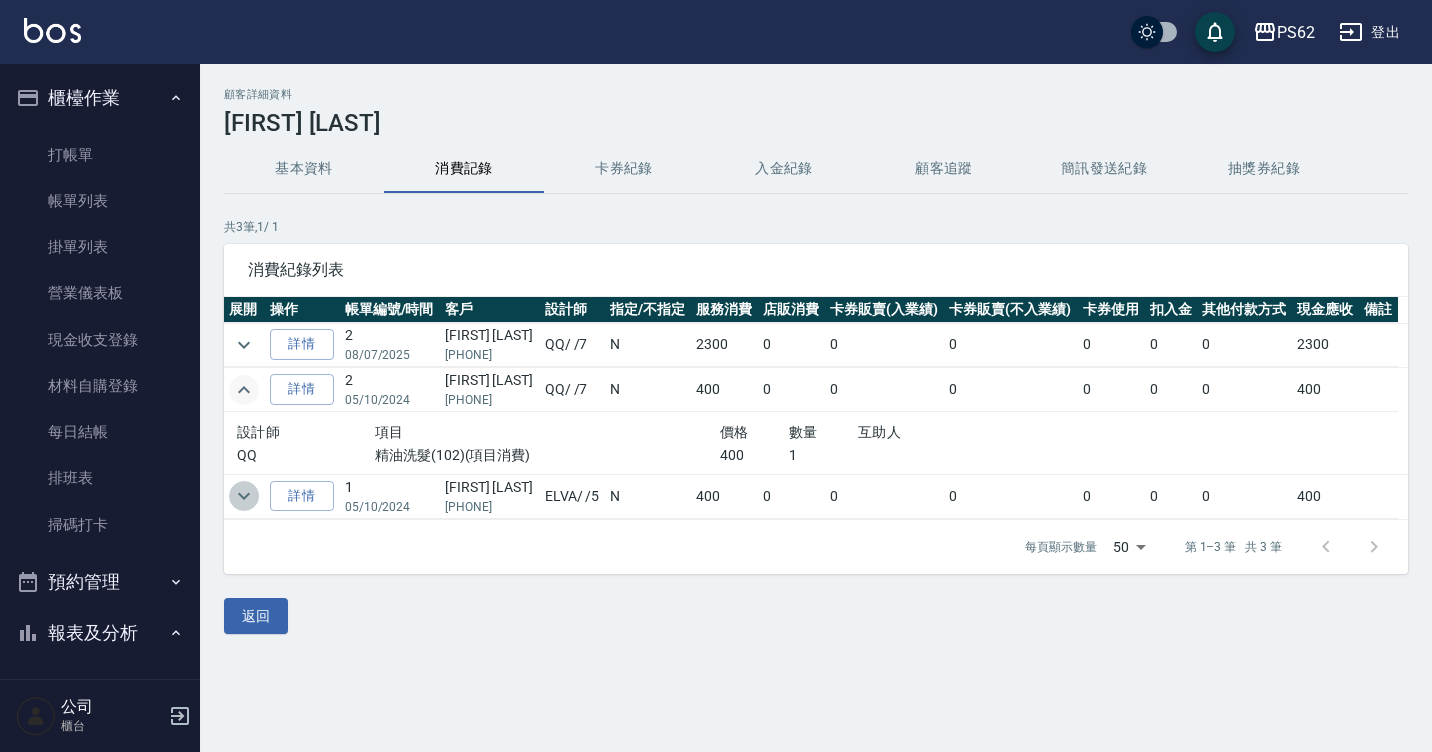 click 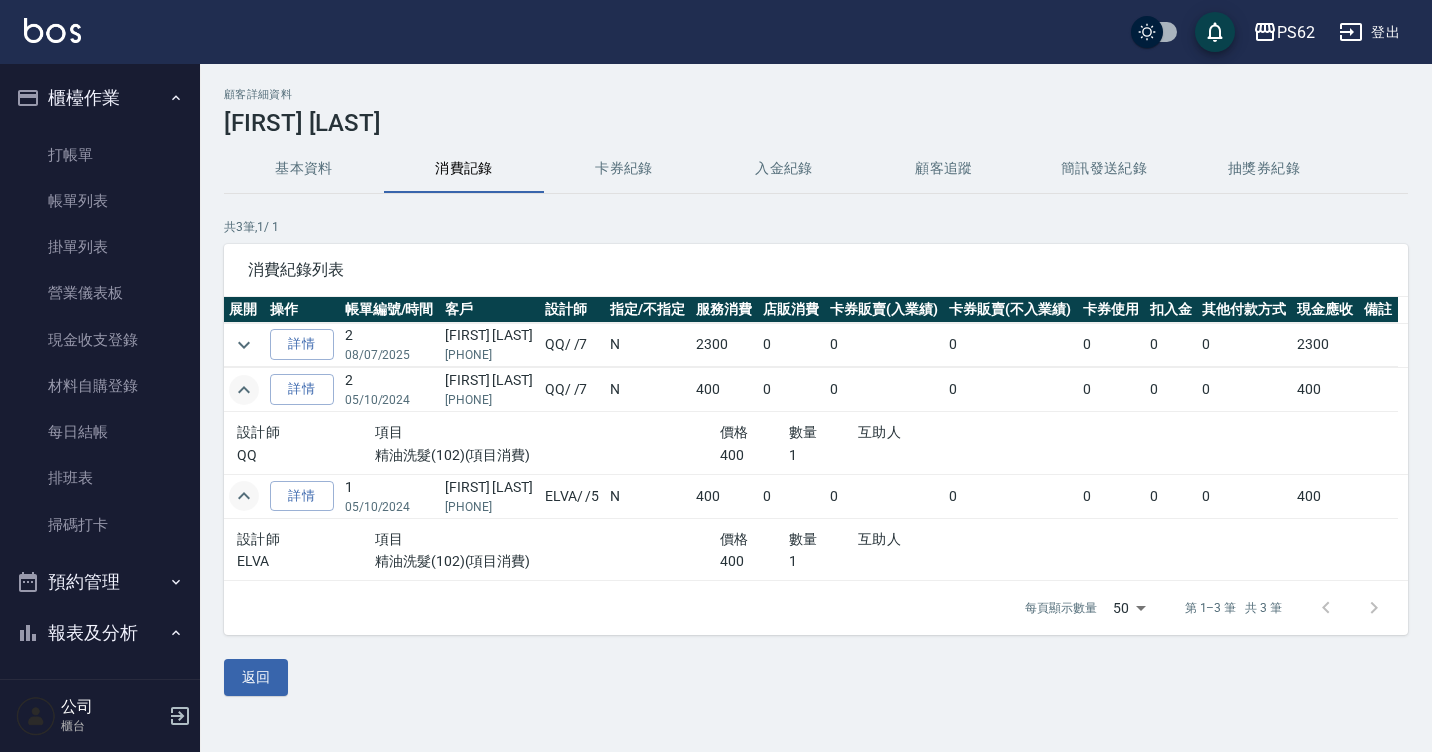 click on "精油洗髮(102)(項目消費)" at bounding box center [547, 561] 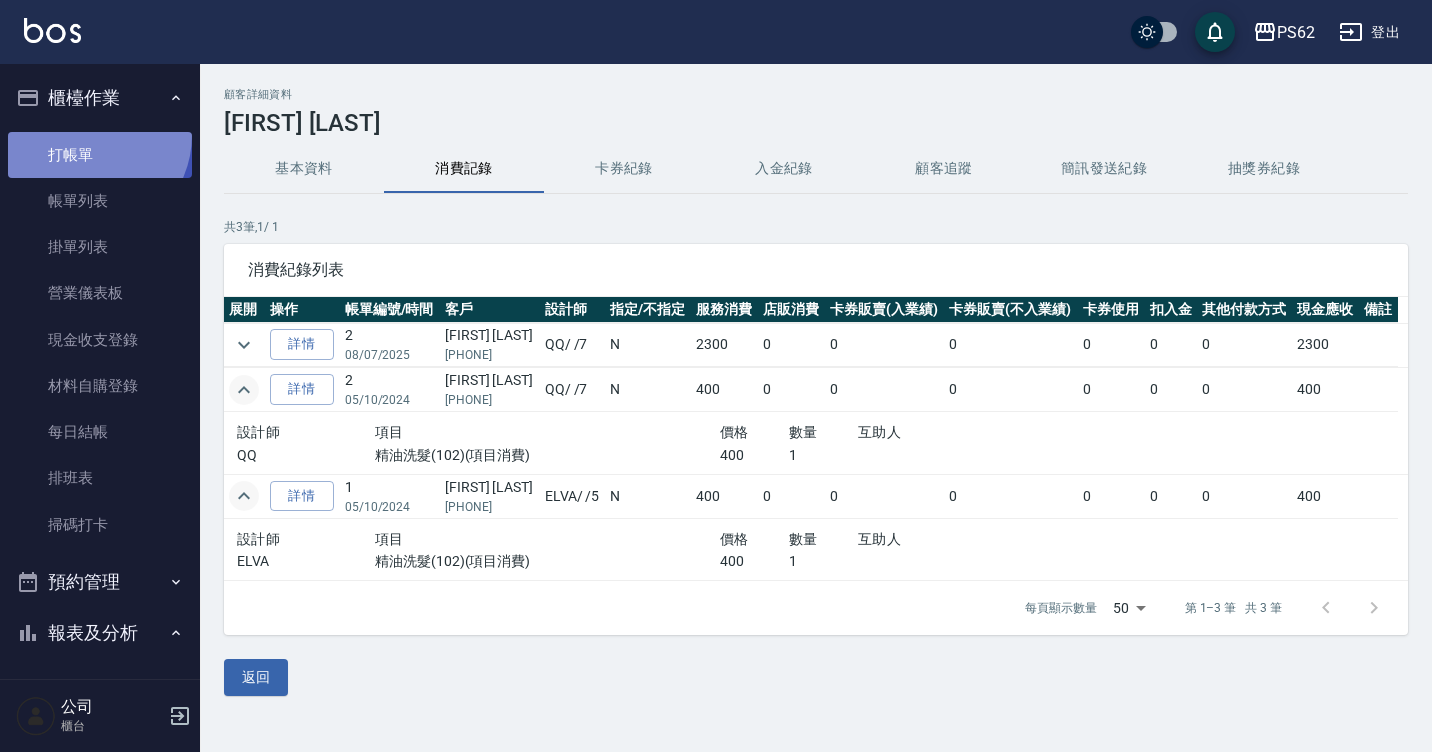 click on "打帳單" at bounding box center [100, 155] 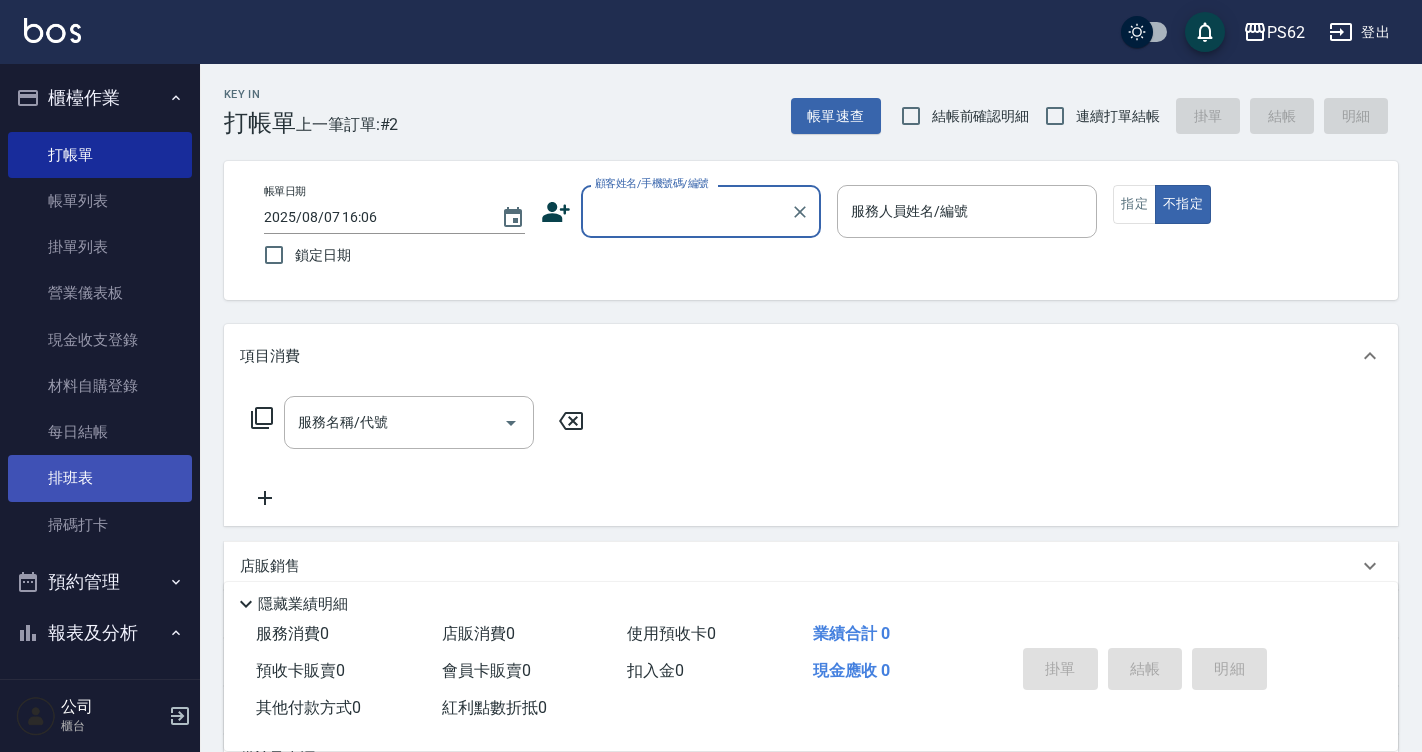 click on "排班表" at bounding box center (100, 478) 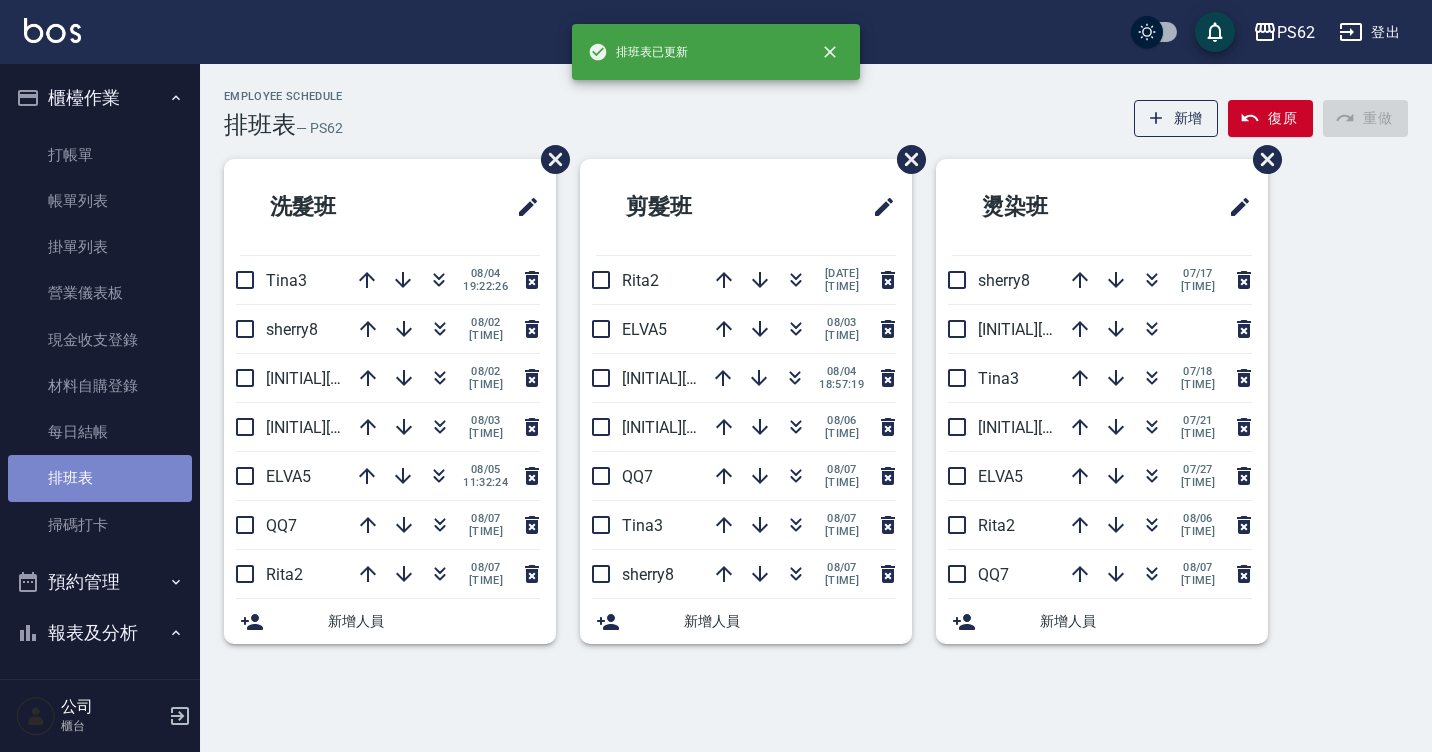 click on "排班表" at bounding box center (100, 478) 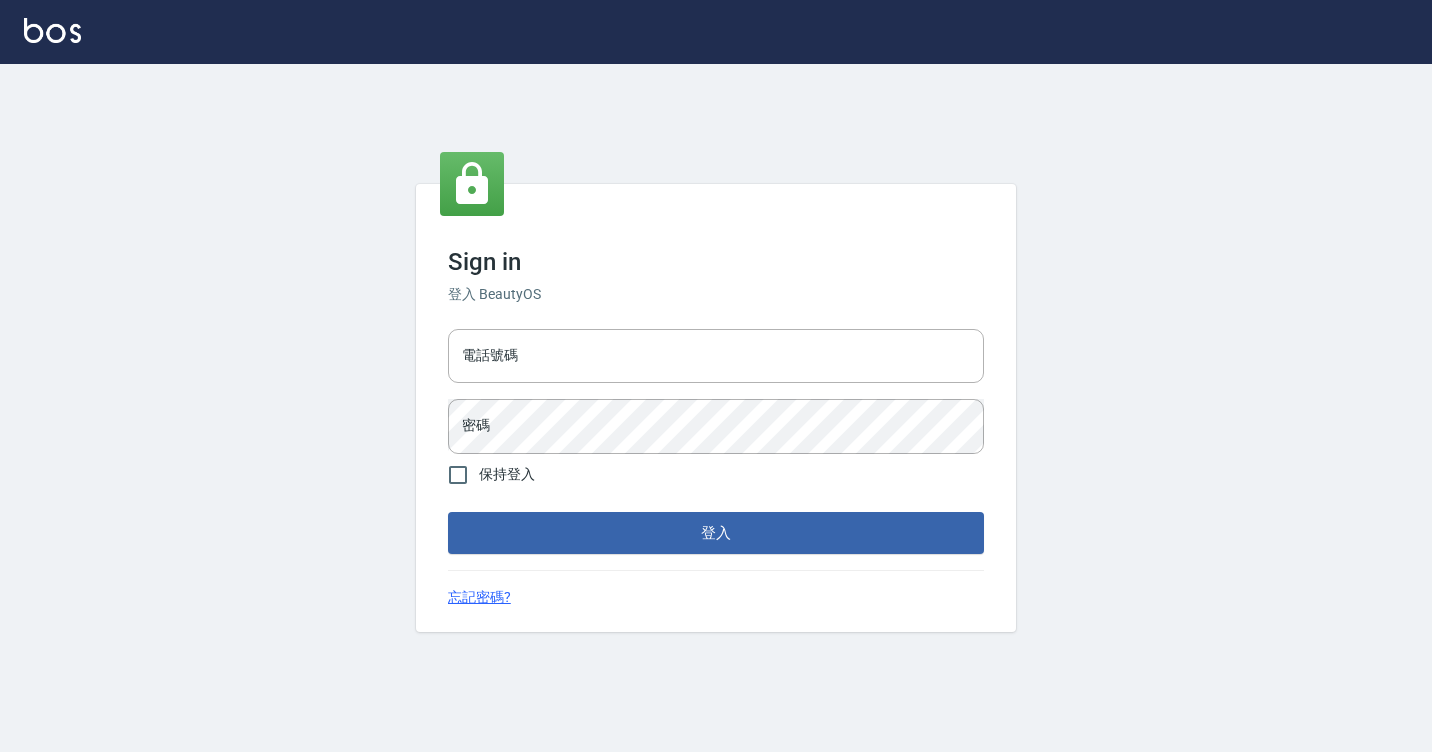scroll, scrollTop: 0, scrollLeft: 0, axis: both 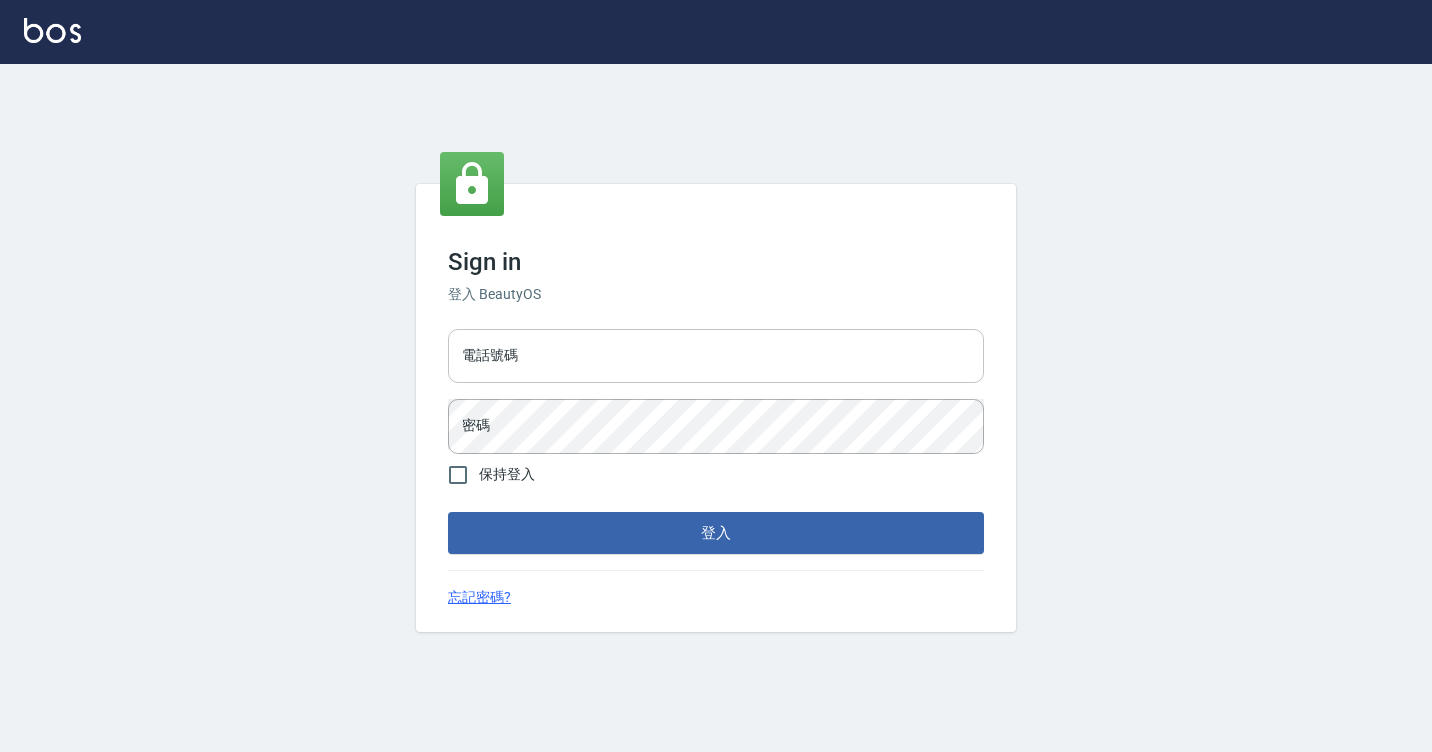 click on "電話號碼" at bounding box center (716, 356) 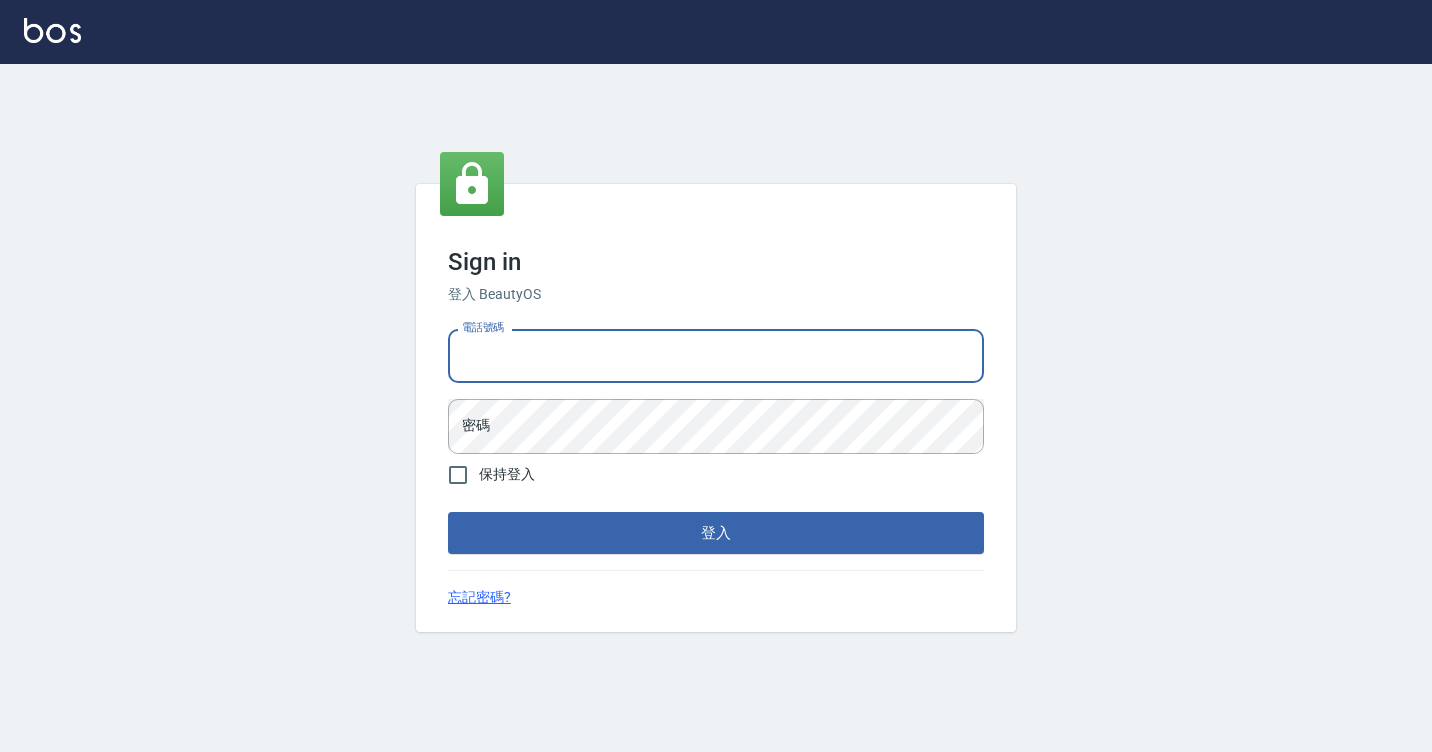type on "7812080" 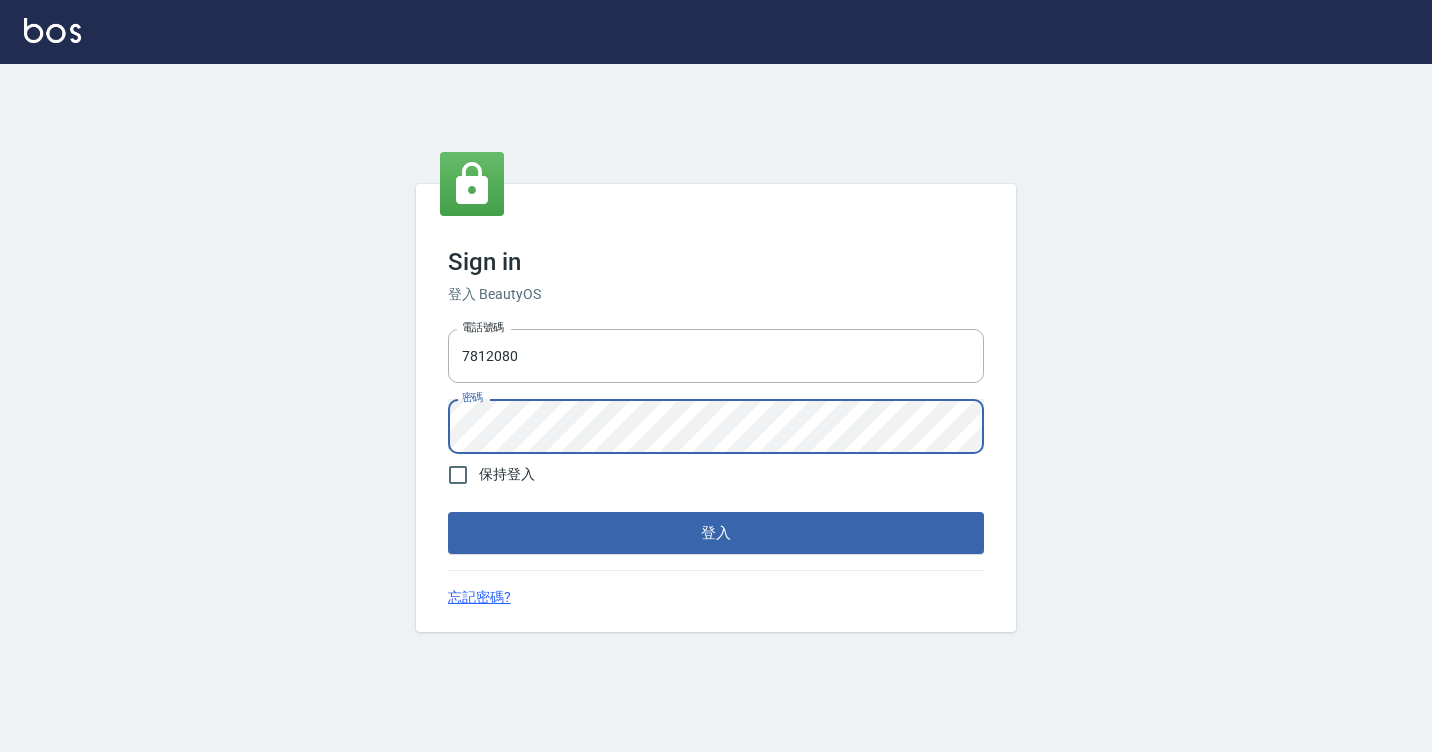 click on "登入" at bounding box center [716, 533] 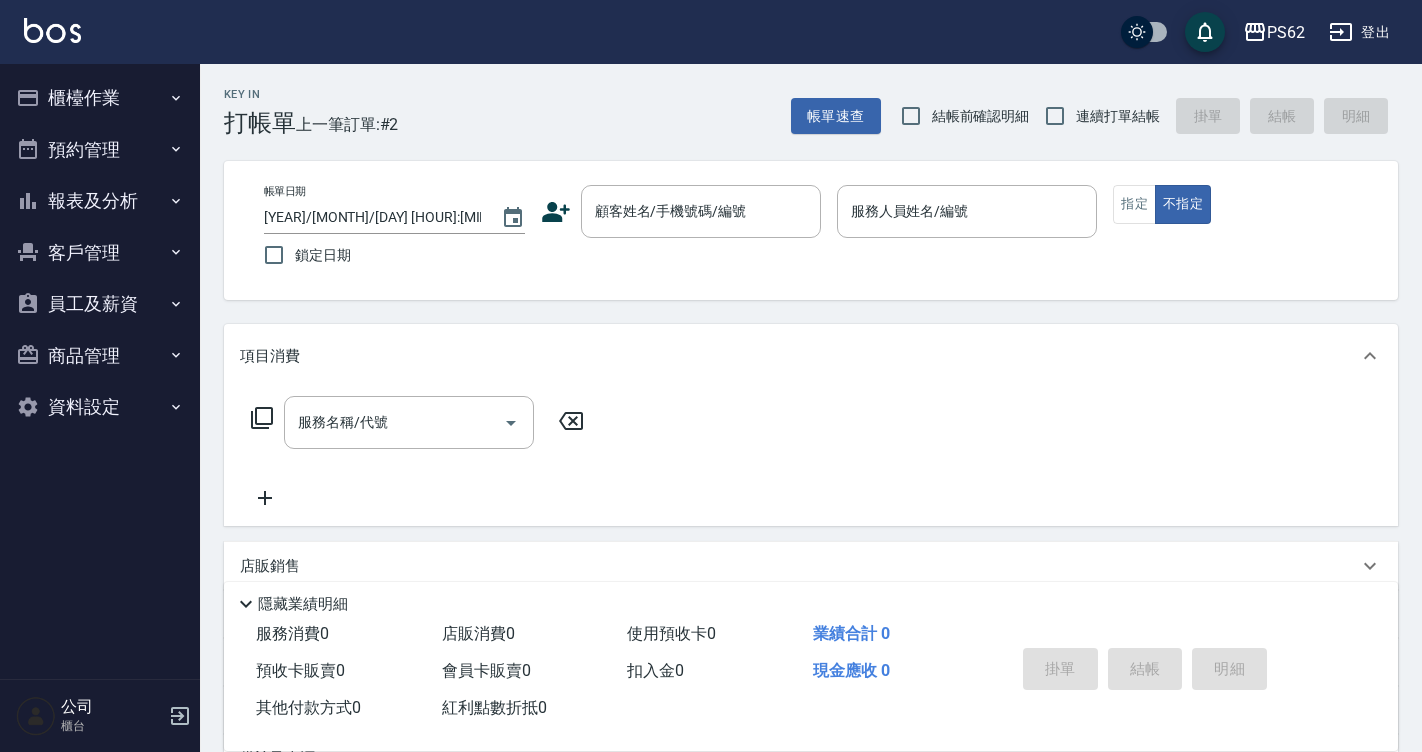 click on "櫃檯作業" at bounding box center [100, 98] 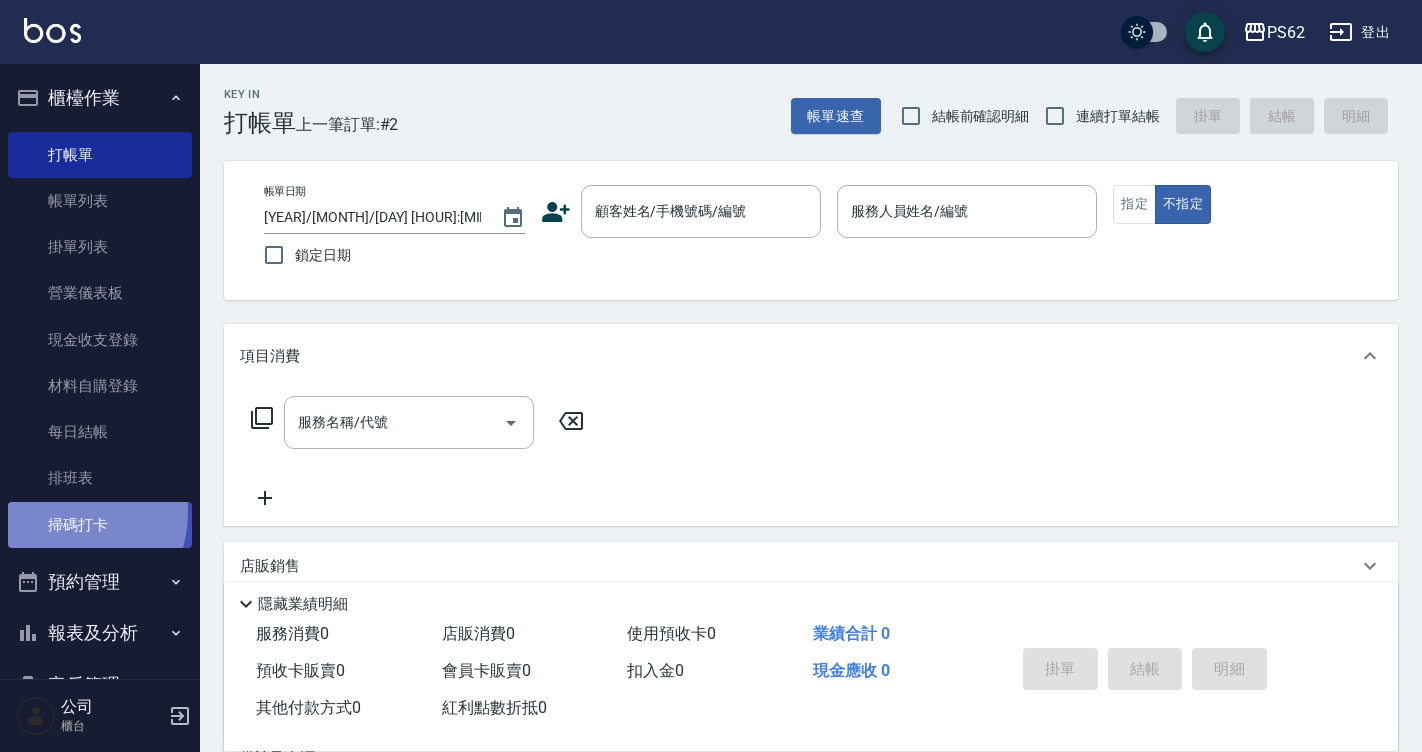 click on "掃碼打卡" at bounding box center (100, 525) 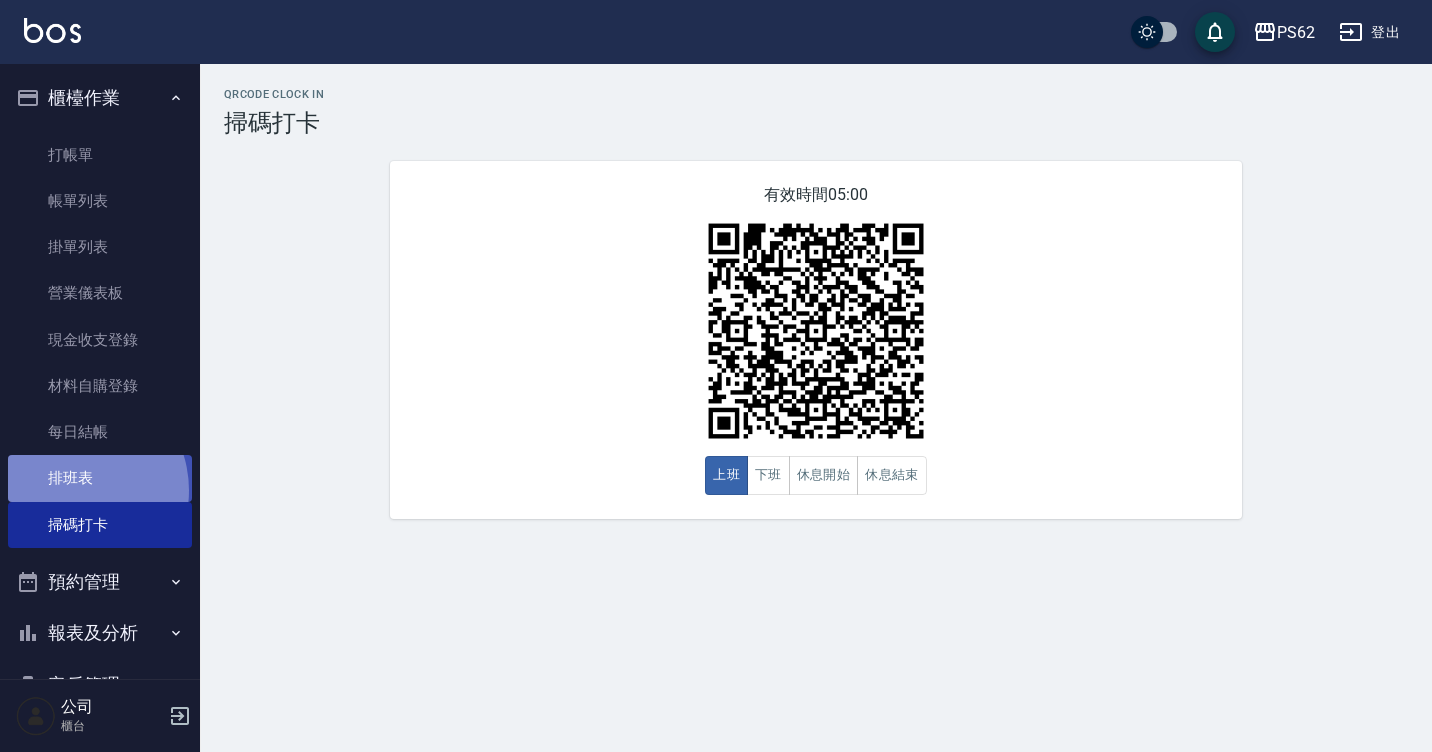 click on "排班表" at bounding box center [100, 478] 